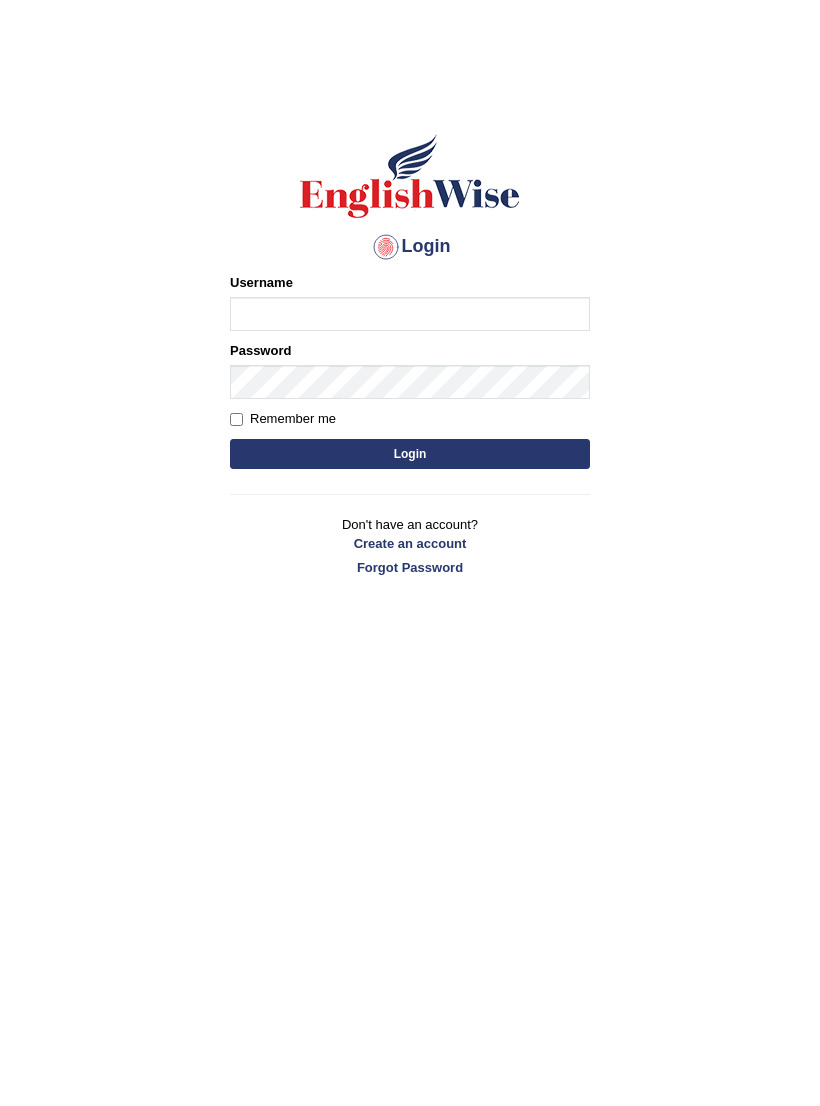 scroll, scrollTop: 0, scrollLeft: 0, axis: both 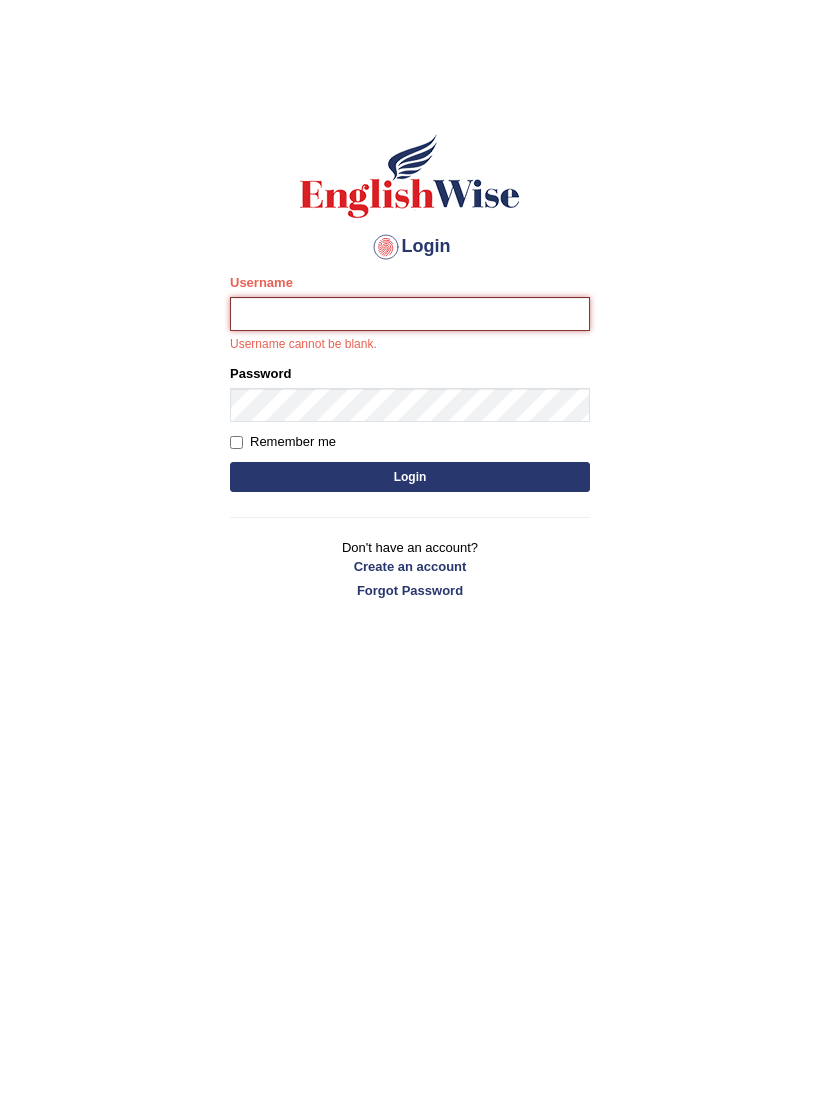 click on "Username" at bounding box center [410, 314] 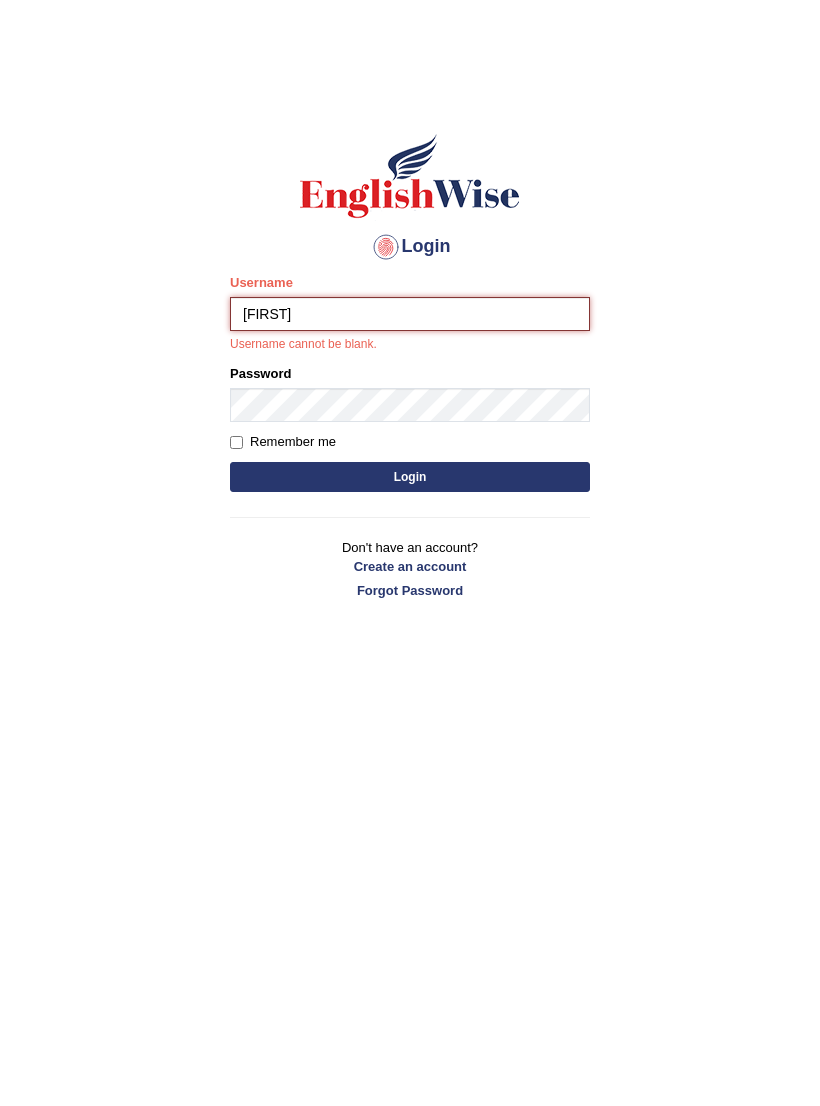 type on "[FIRST]" 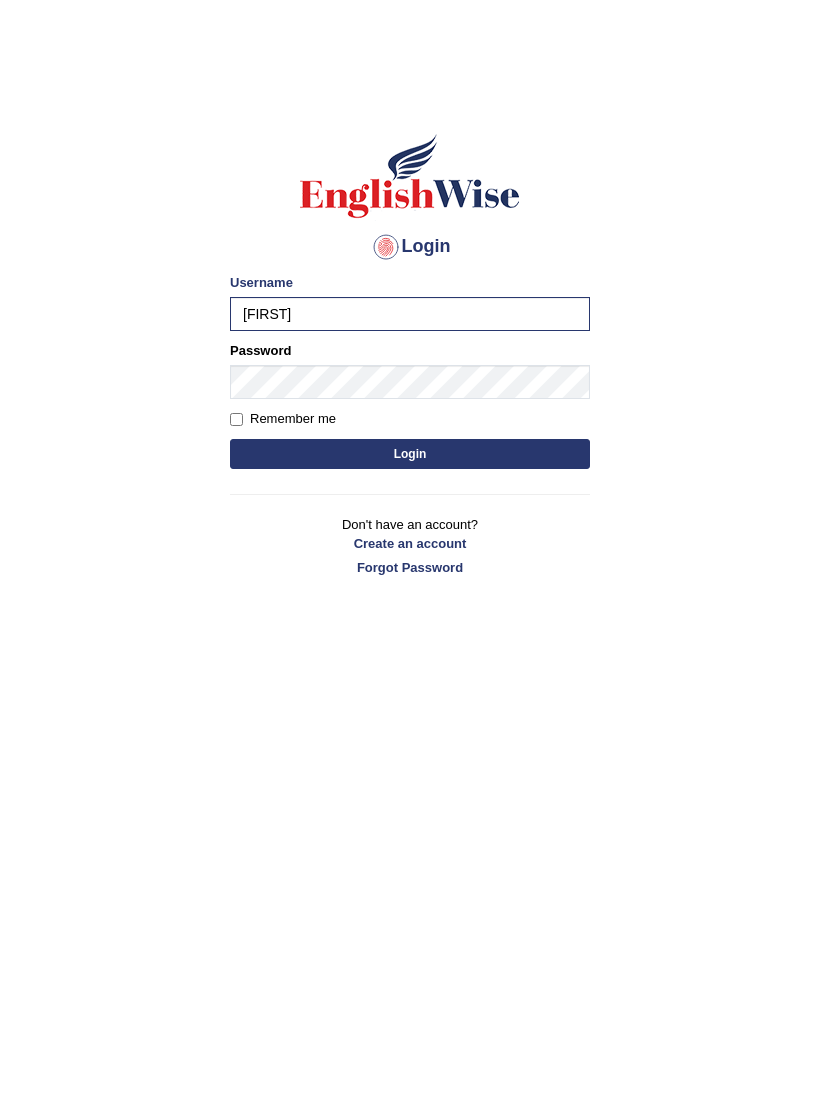 click on "Login" at bounding box center [410, 454] 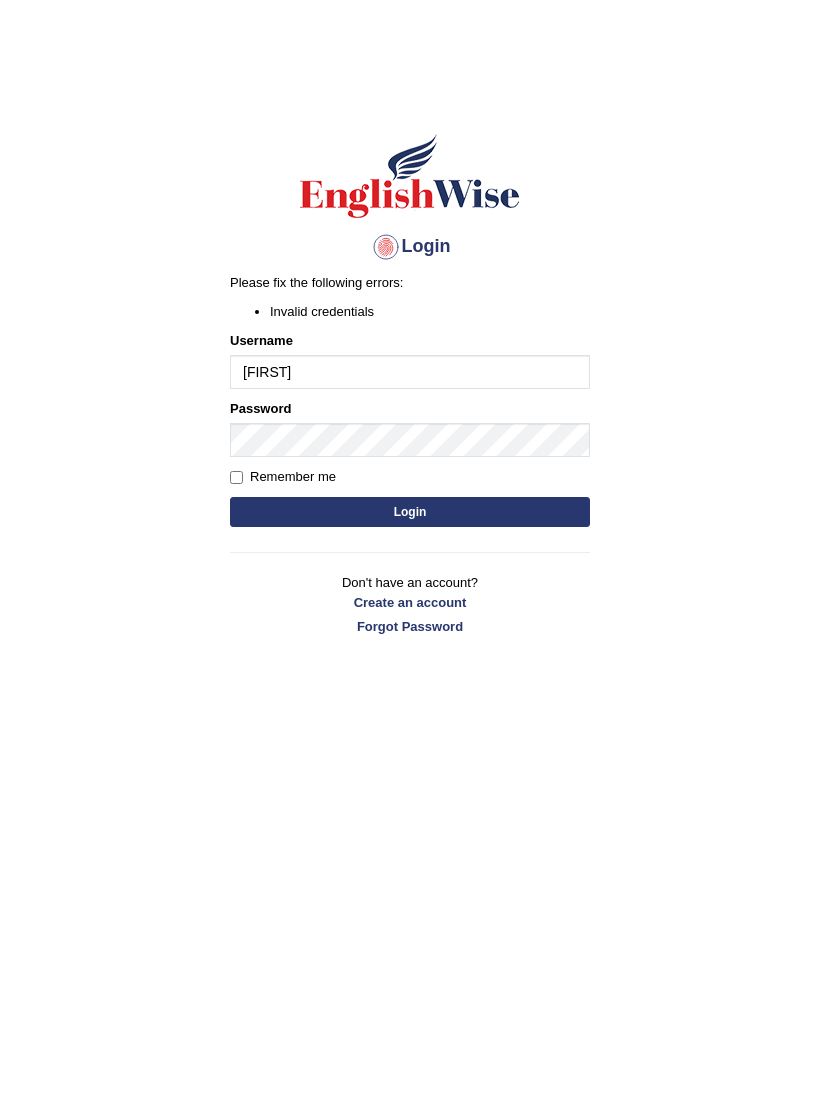 scroll, scrollTop: 0, scrollLeft: 0, axis: both 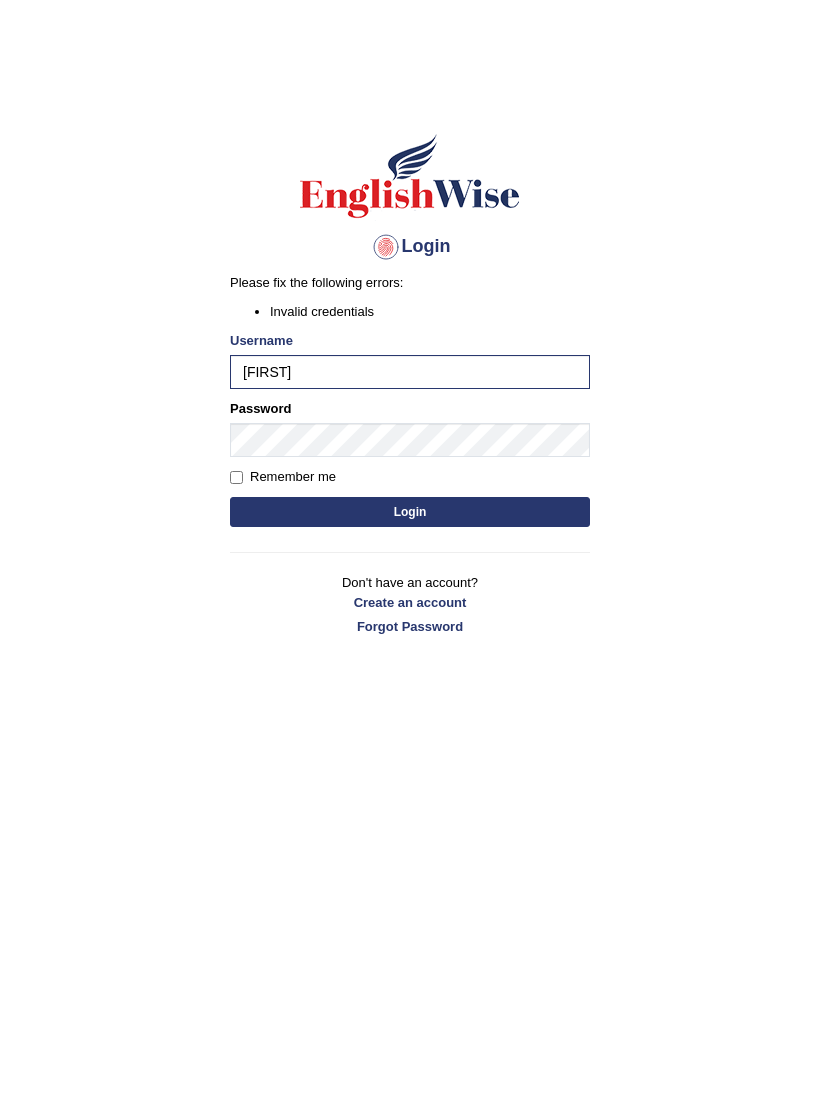 click on "Login" at bounding box center [410, 512] 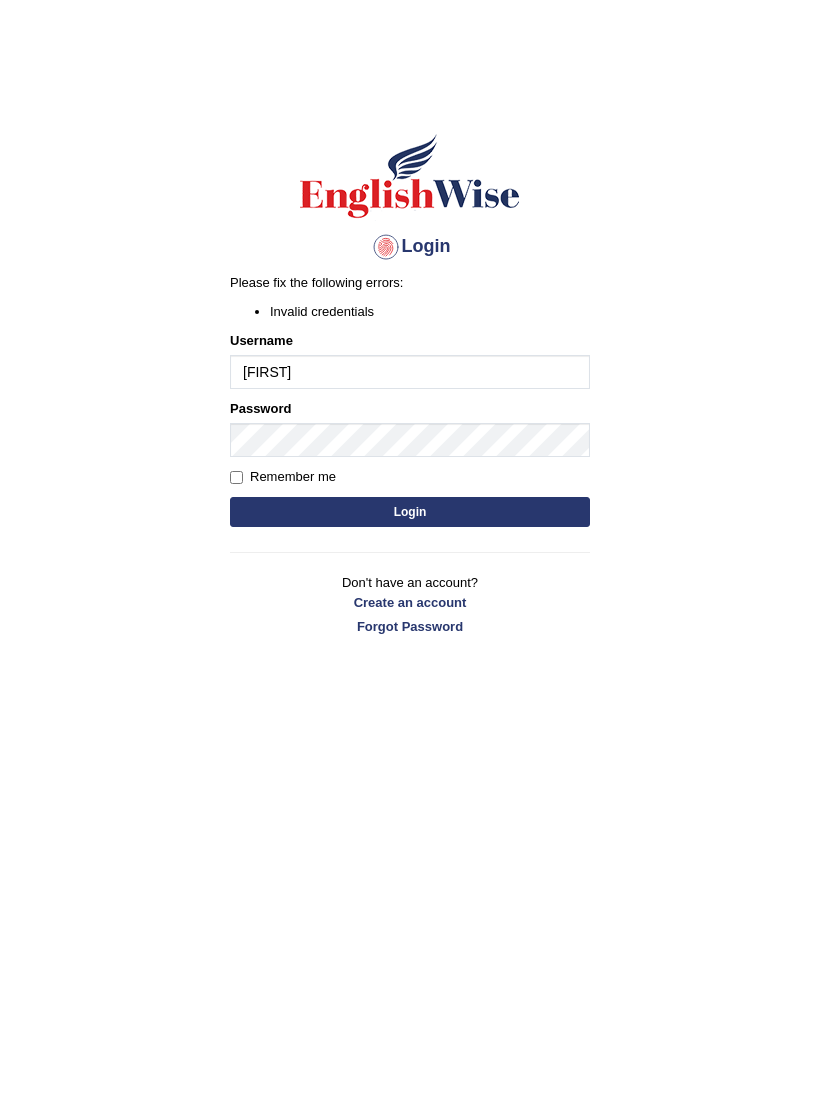 scroll, scrollTop: 0, scrollLeft: 0, axis: both 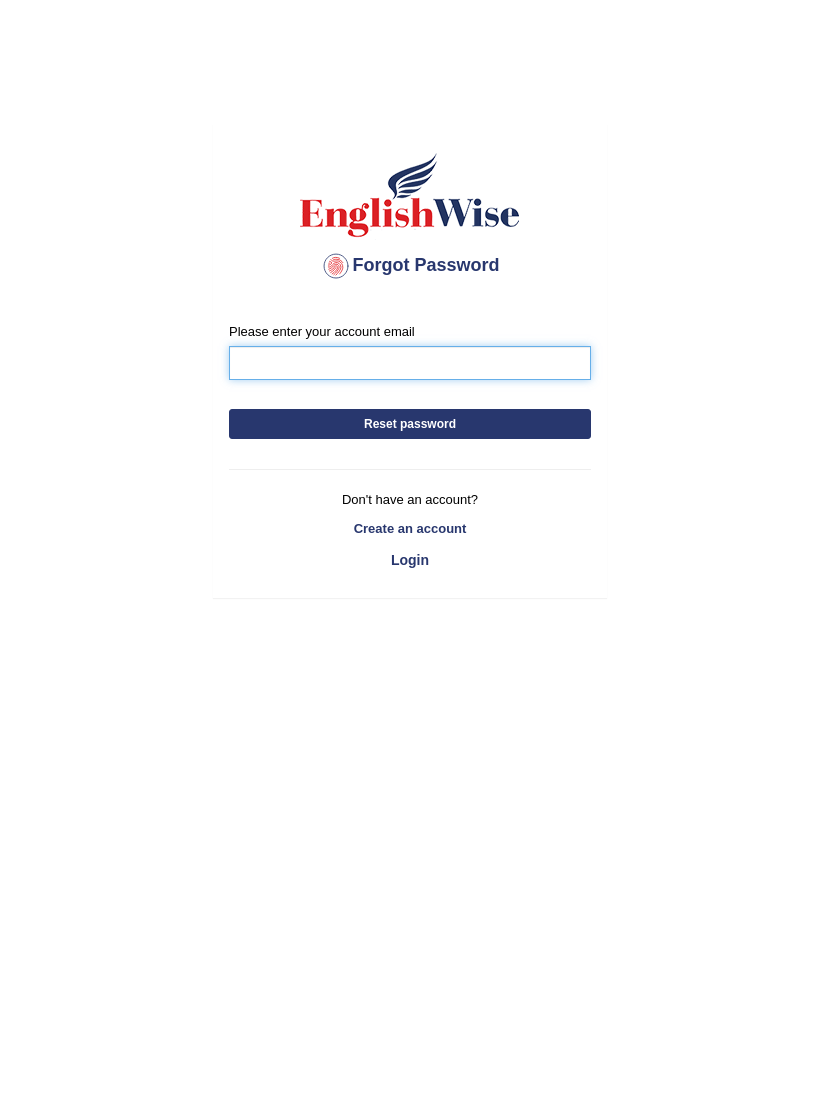 click on "Please enter your account email" at bounding box center (410, 363) 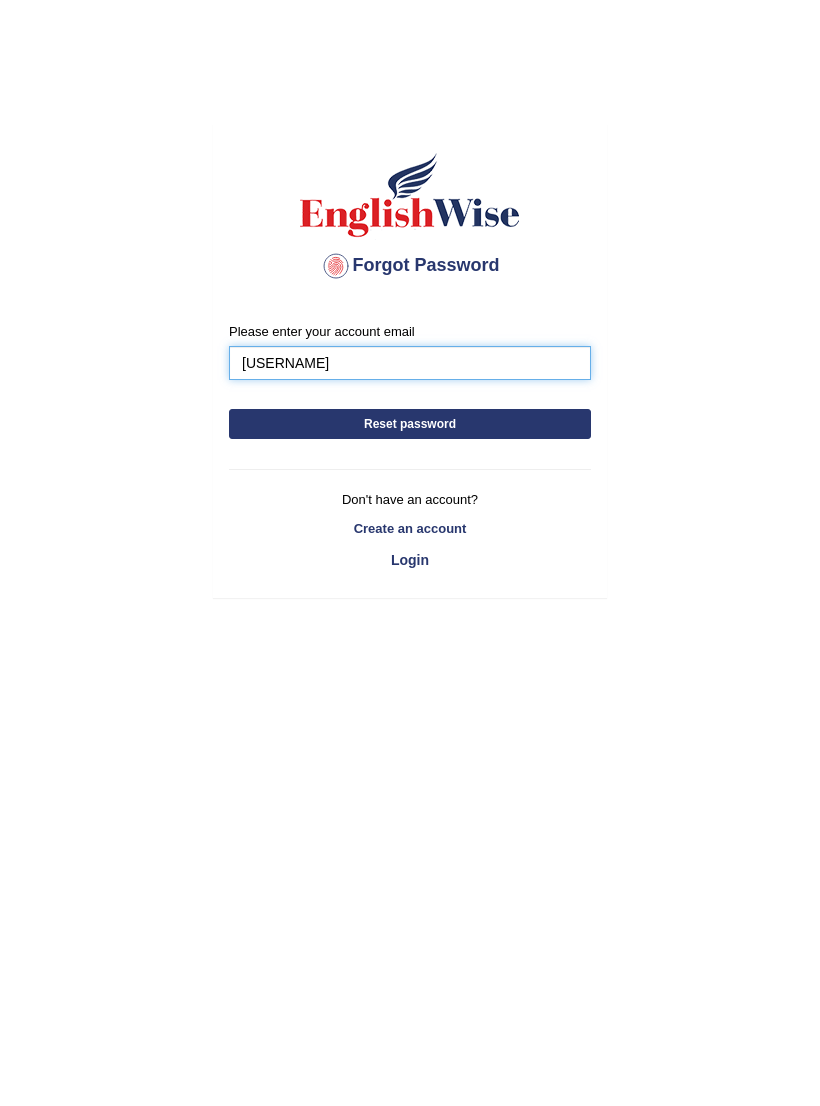 type on "ivona" 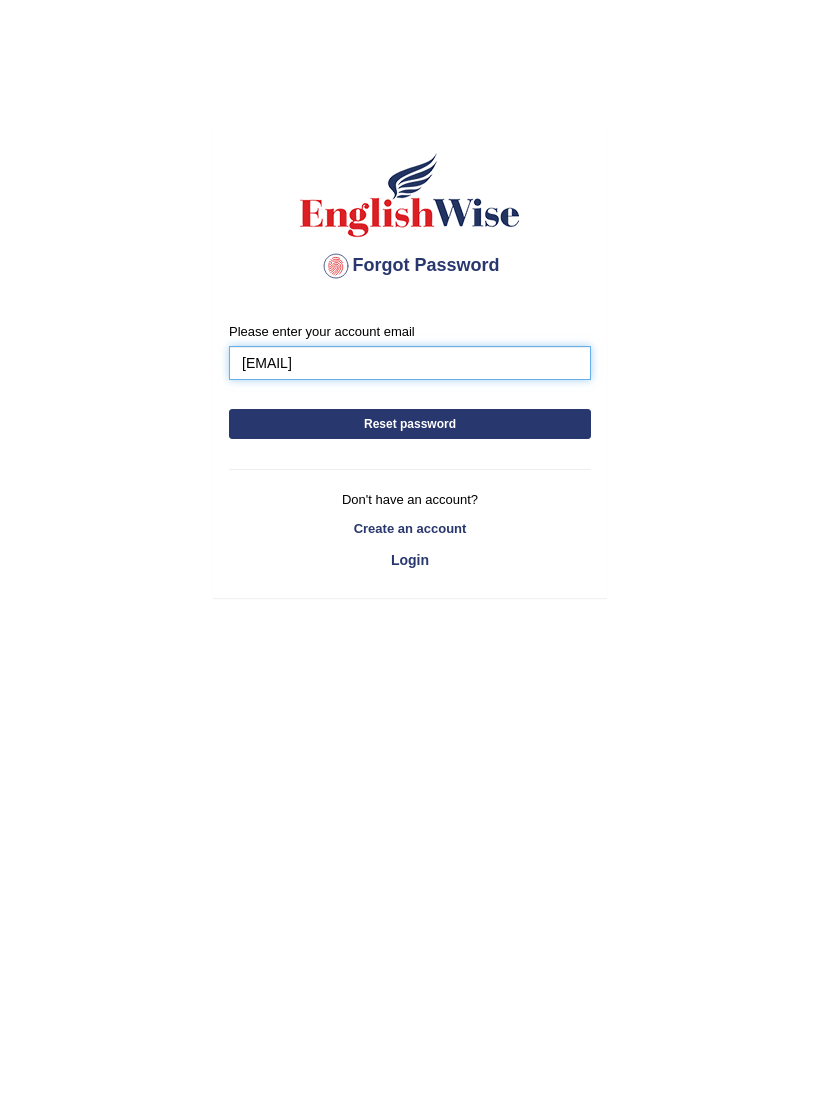 type on "ivona.77bog@gmail.com" 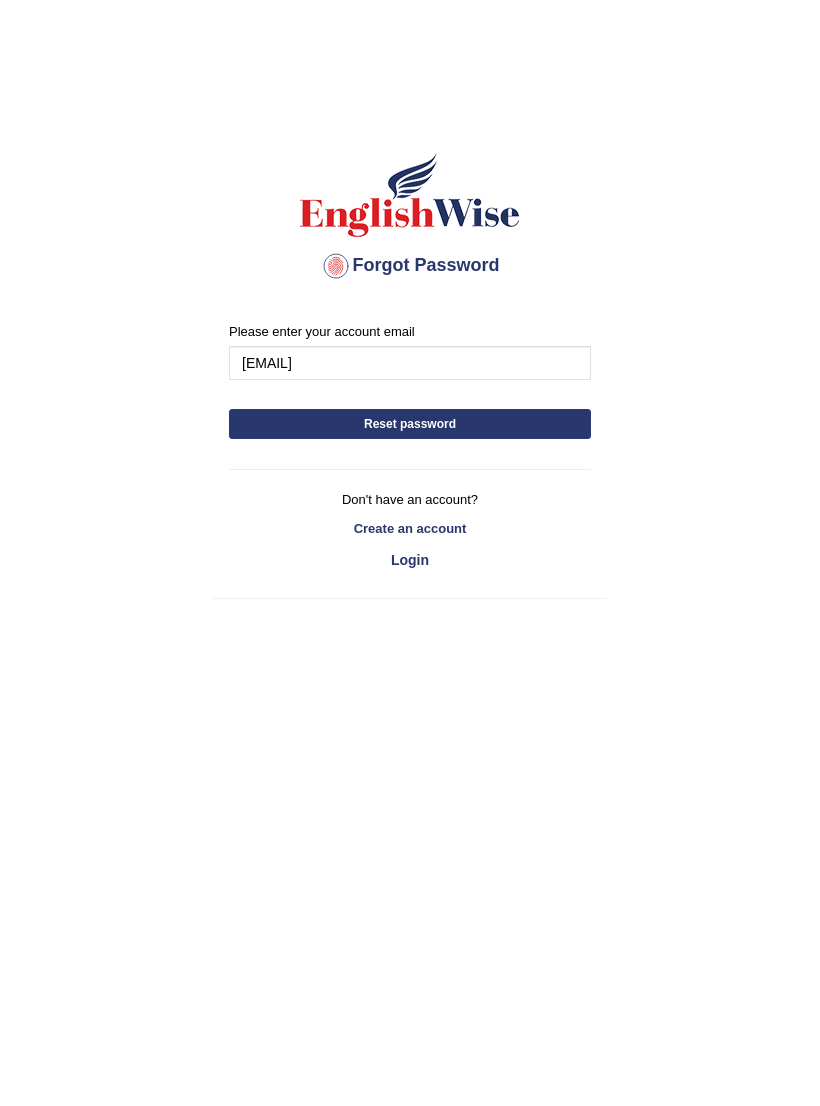 click on "Please enter your account email
ivona.77bog@gmail.com
Reset password" at bounding box center [410, 385] 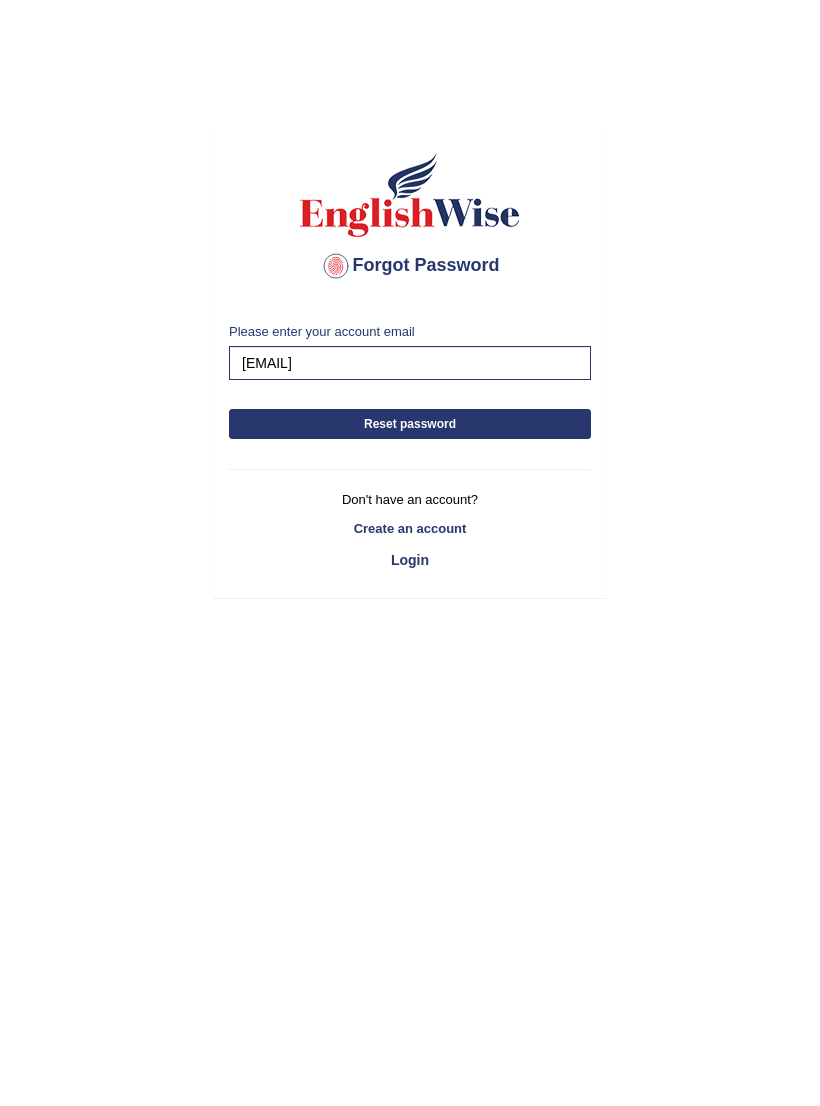 click on "Reset password" at bounding box center (410, 424) 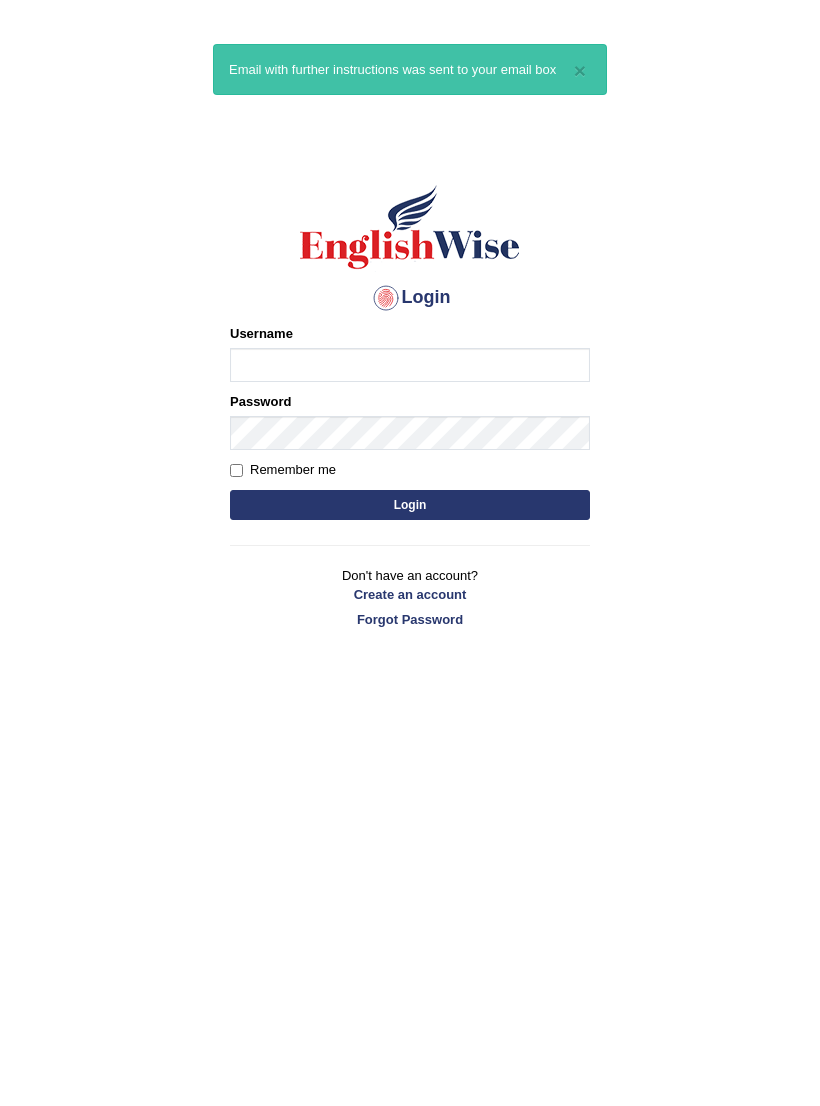 scroll, scrollTop: 0, scrollLeft: 0, axis: both 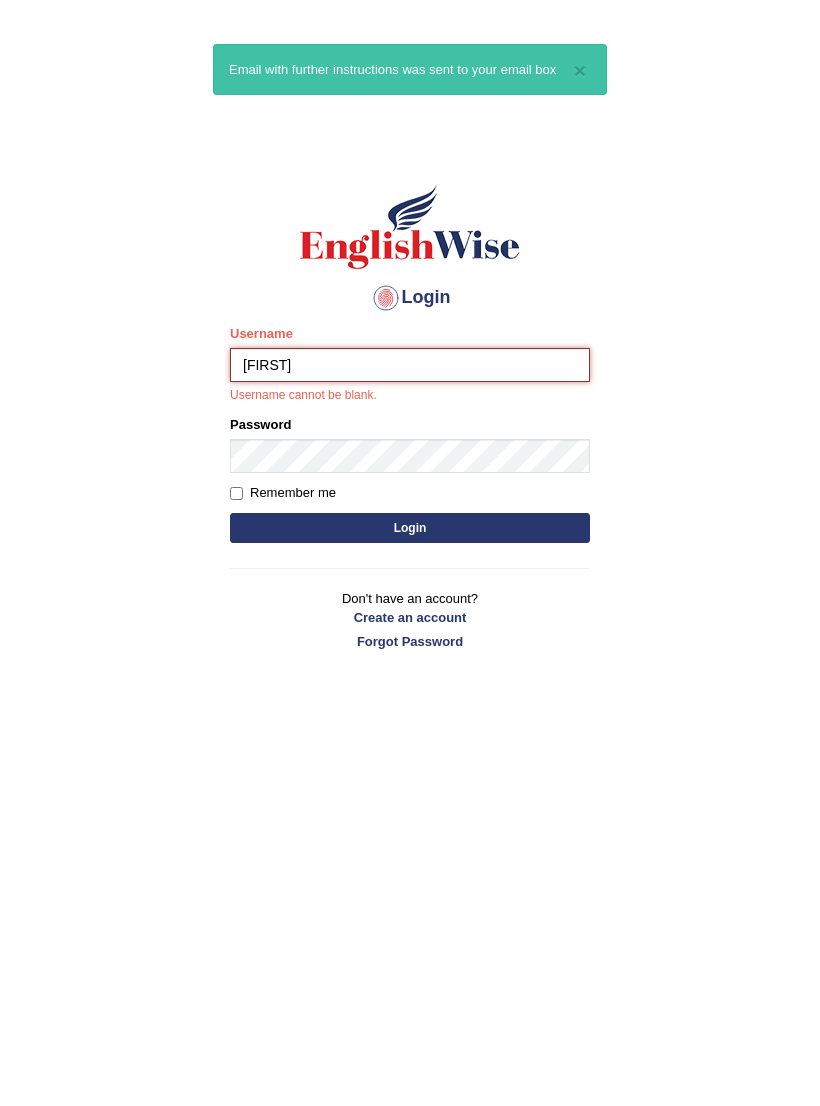 type on "Ivona" 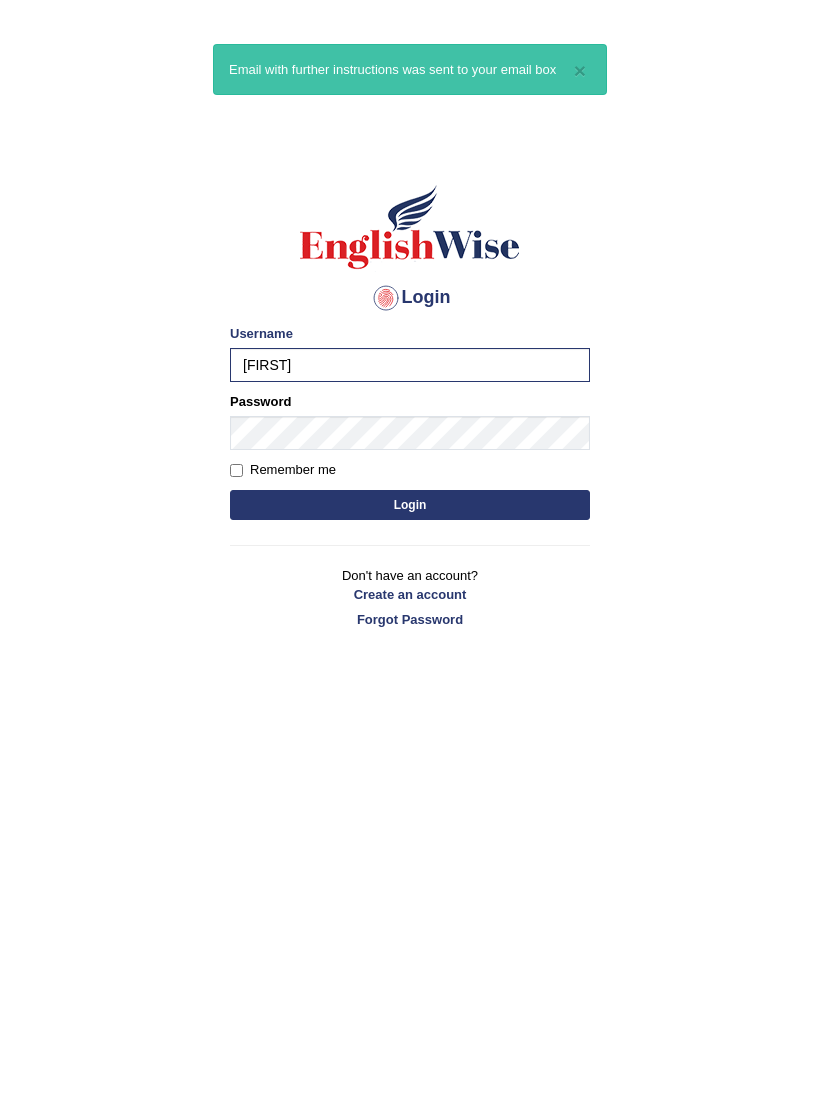 click on "Login" at bounding box center (410, 505) 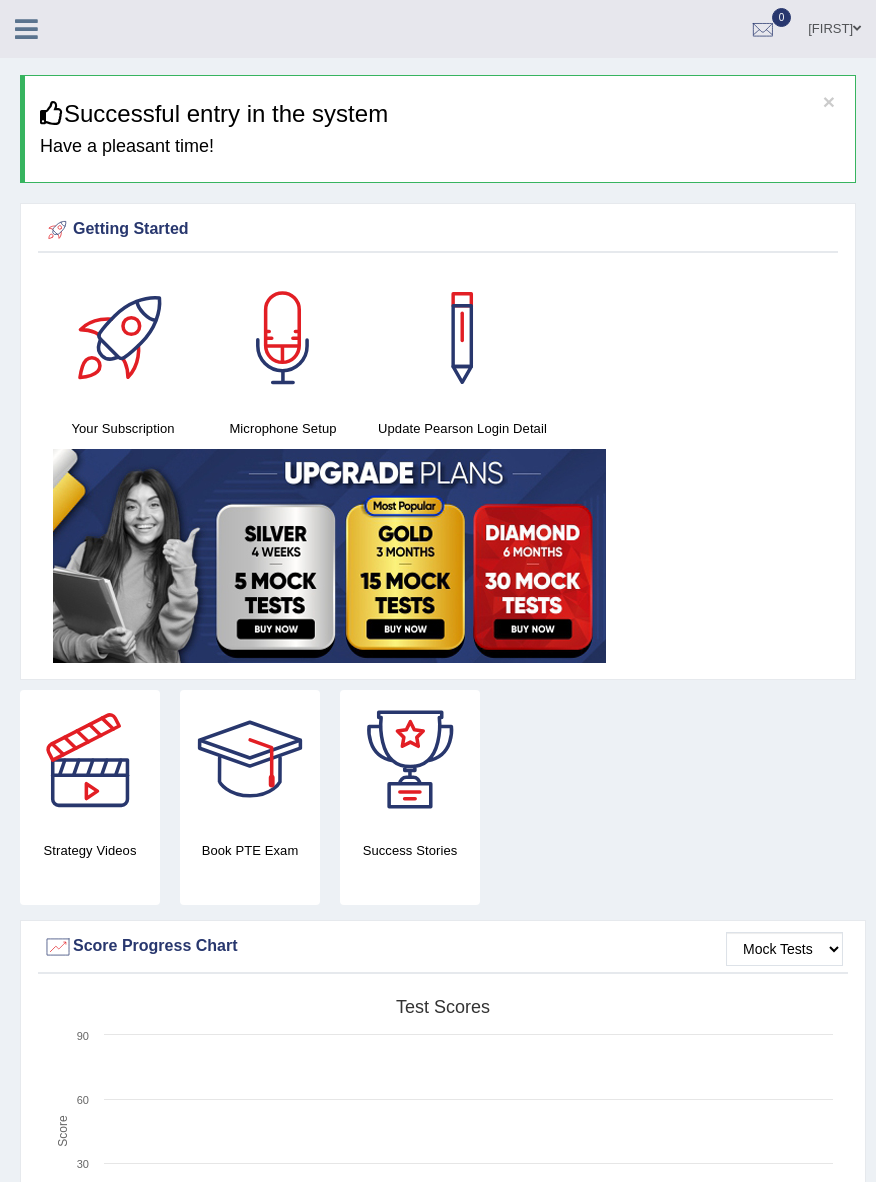scroll, scrollTop: 5, scrollLeft: 0, axis: vertical 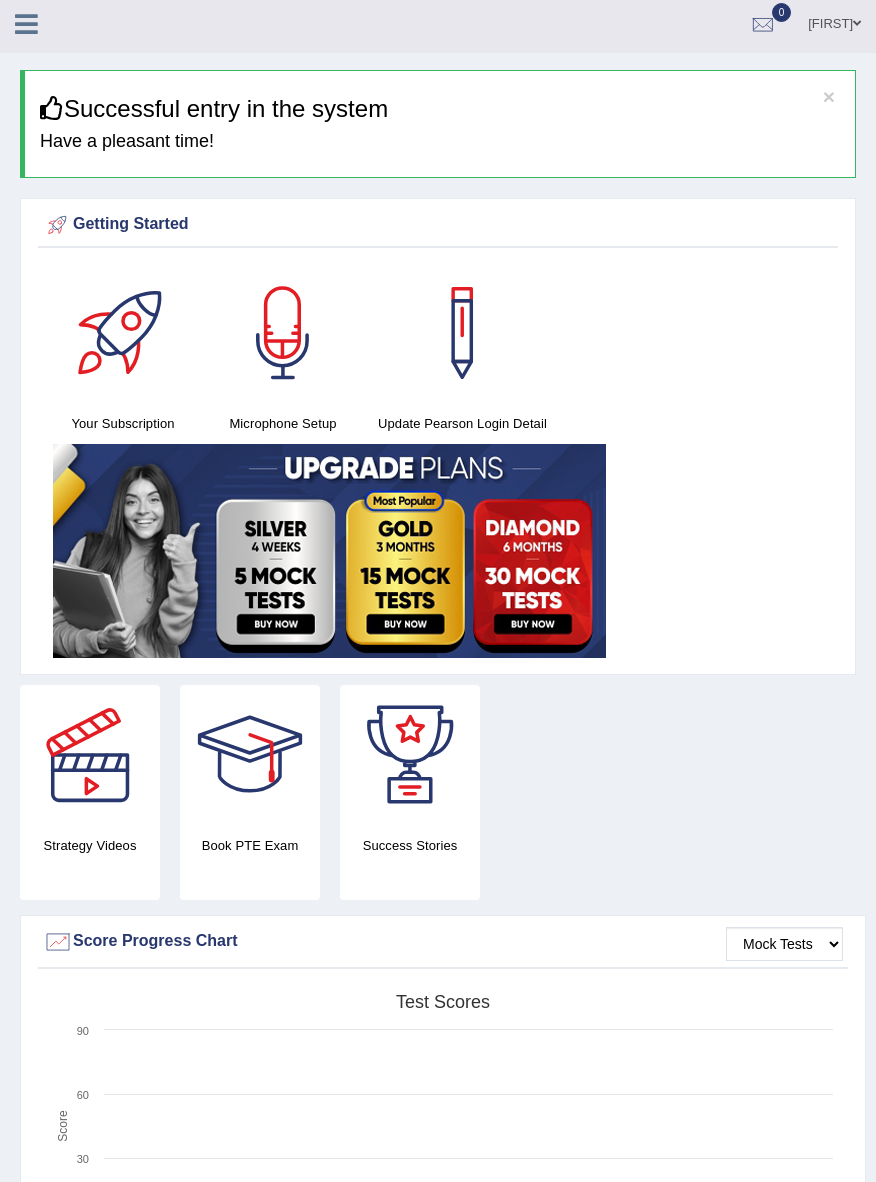 click at bounding box center (26, 22) 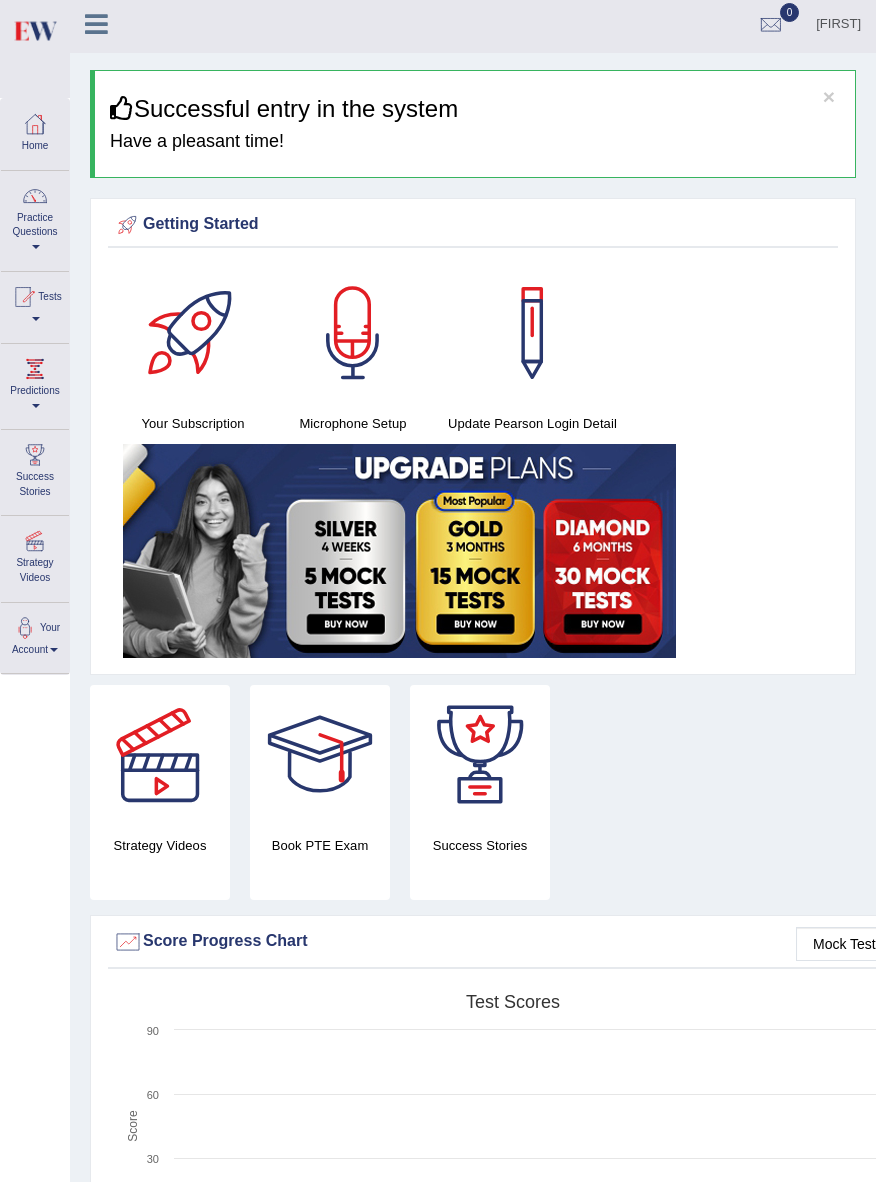click on "Practice Questions" at bounding box center [35, 218] 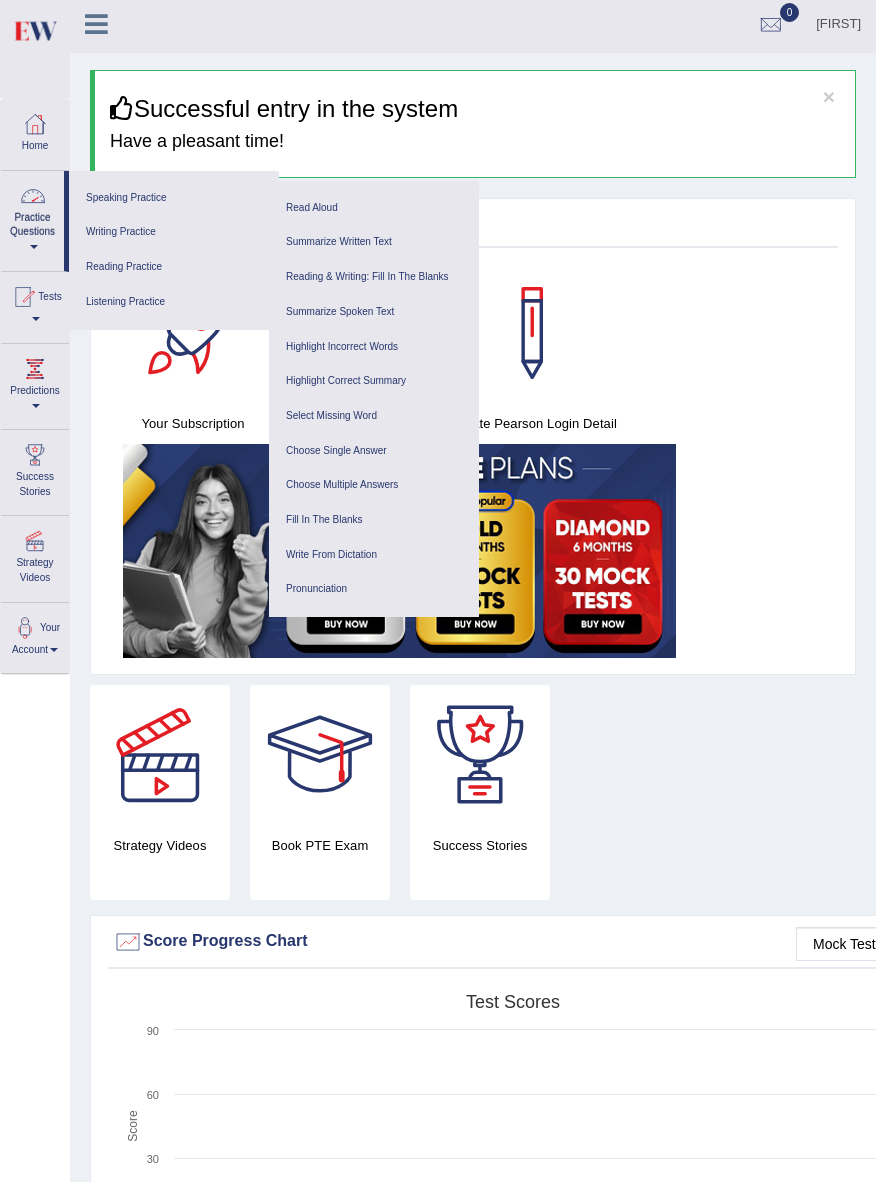 click on "Listening Practice" at bounding box center (174, 302) 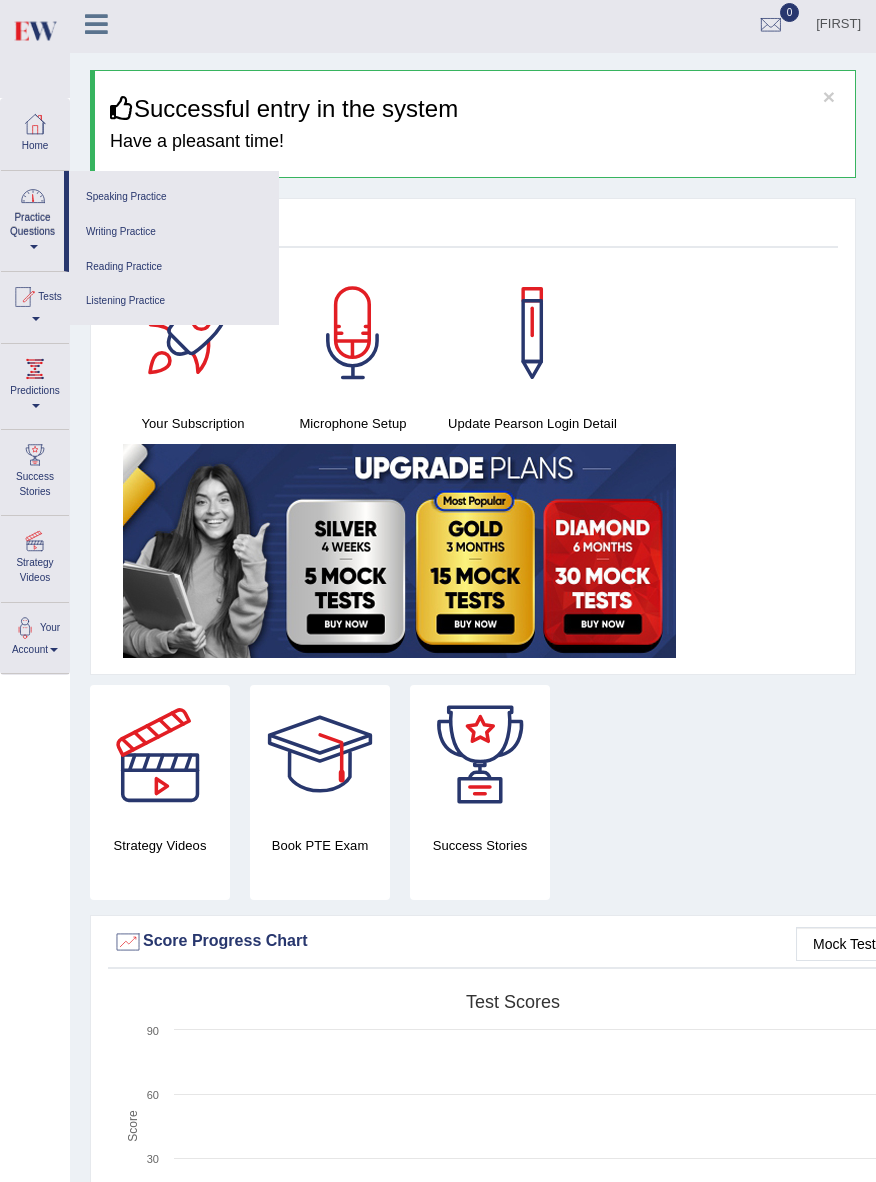 scroll, scrollTop: 0, scrollLeft: 0, axis: both 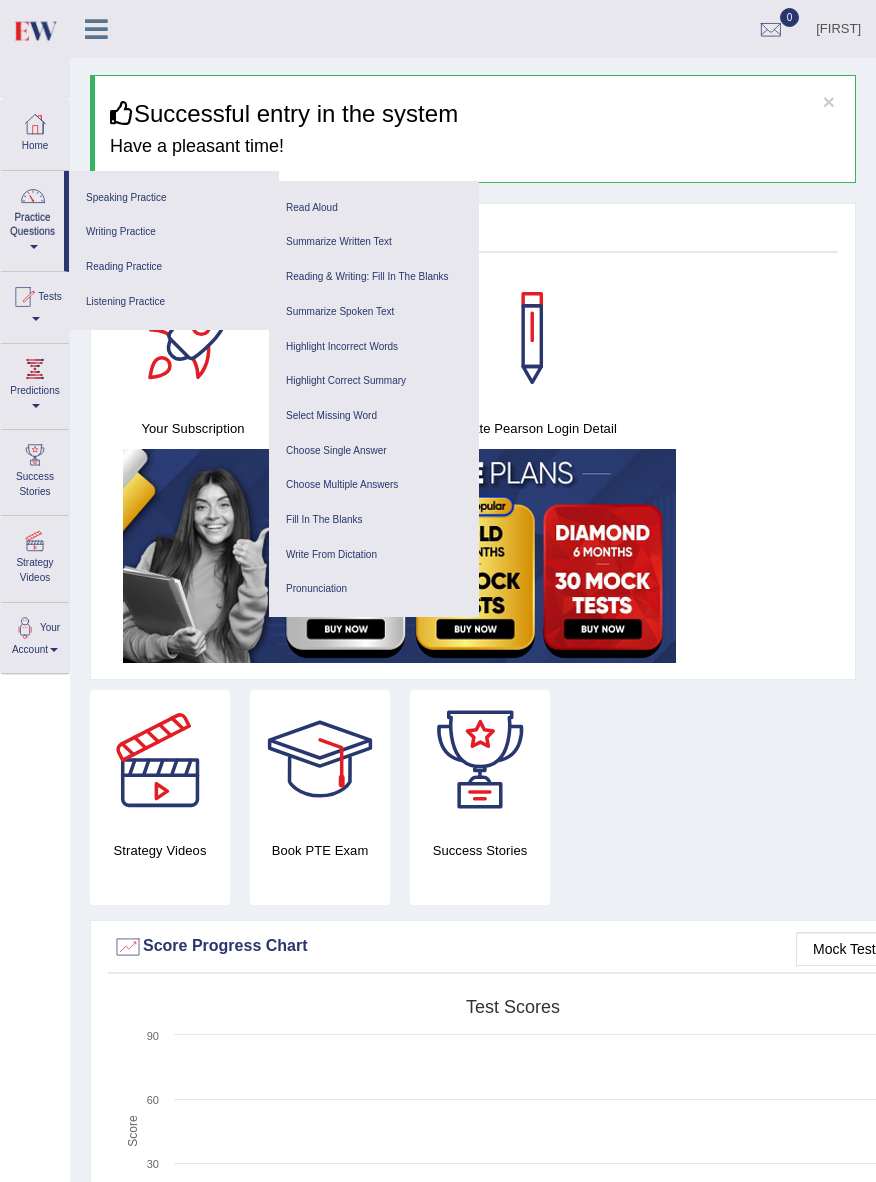 click on "Write From Dictation" at bounding box center (374, 555) 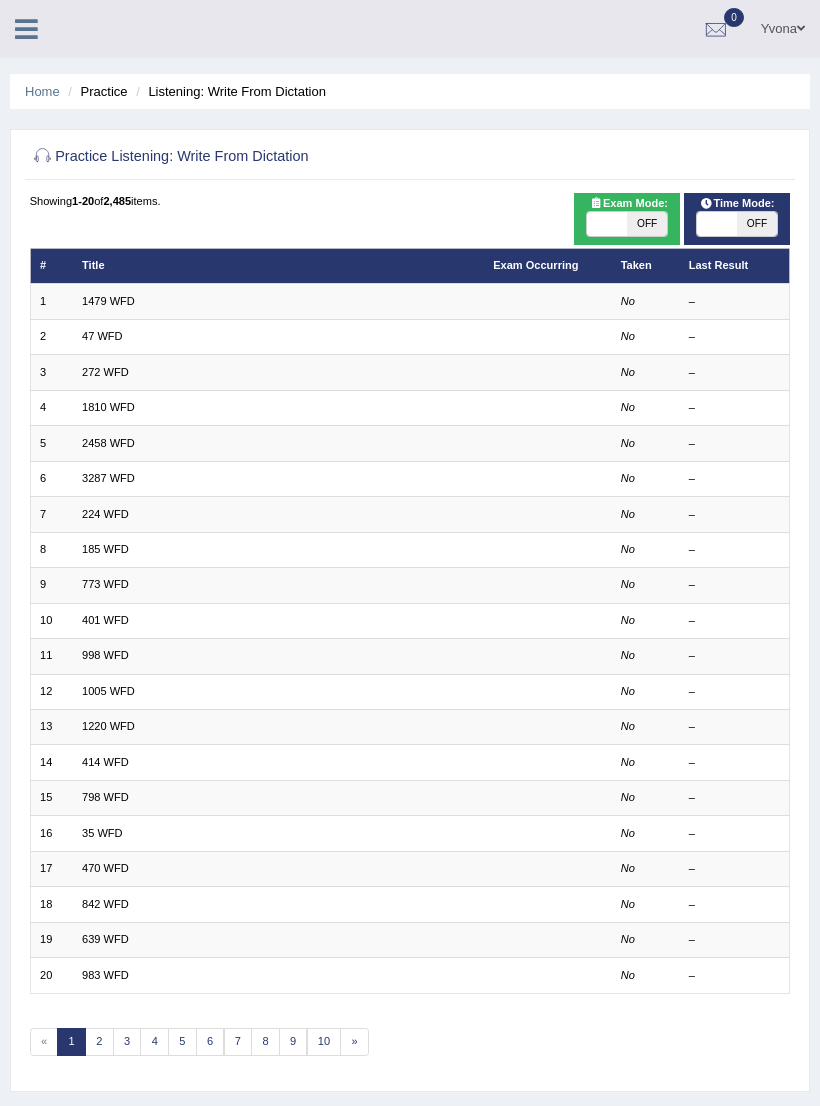 scroll, scrollTop: 0, scrollLeft: 0, axis: both 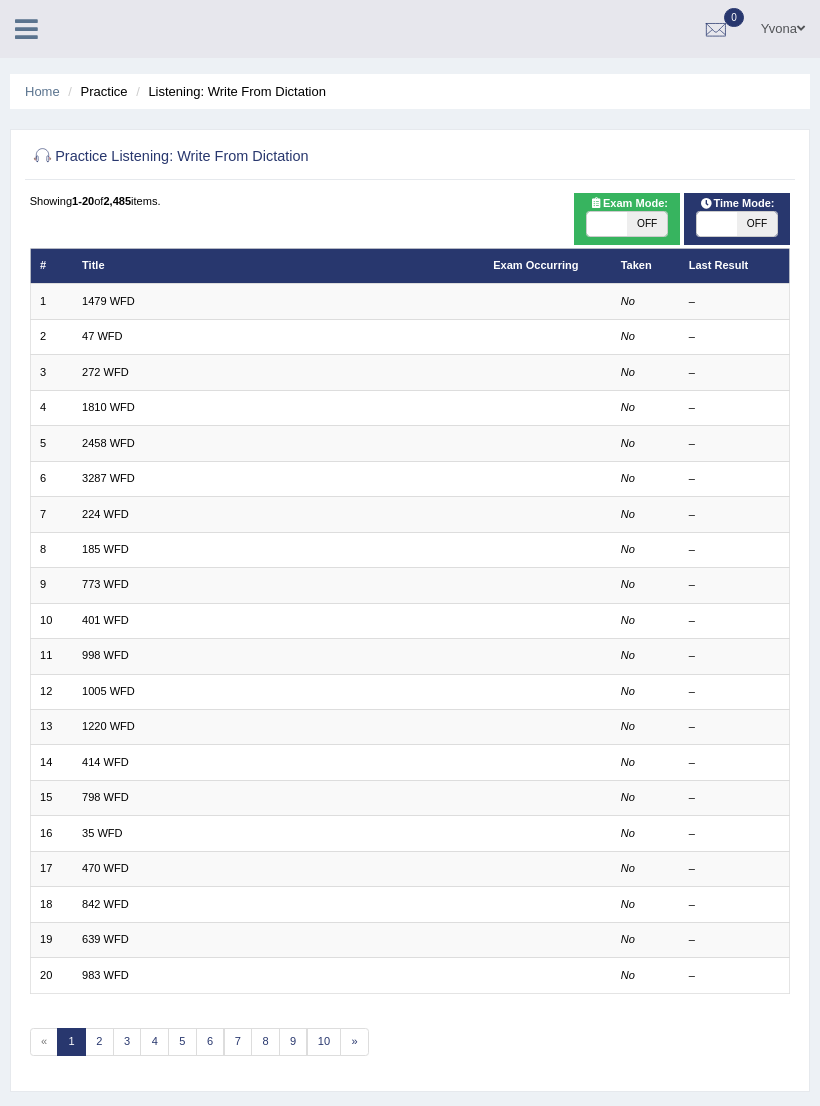 click on "OFF" at bounding box center (647, 224) 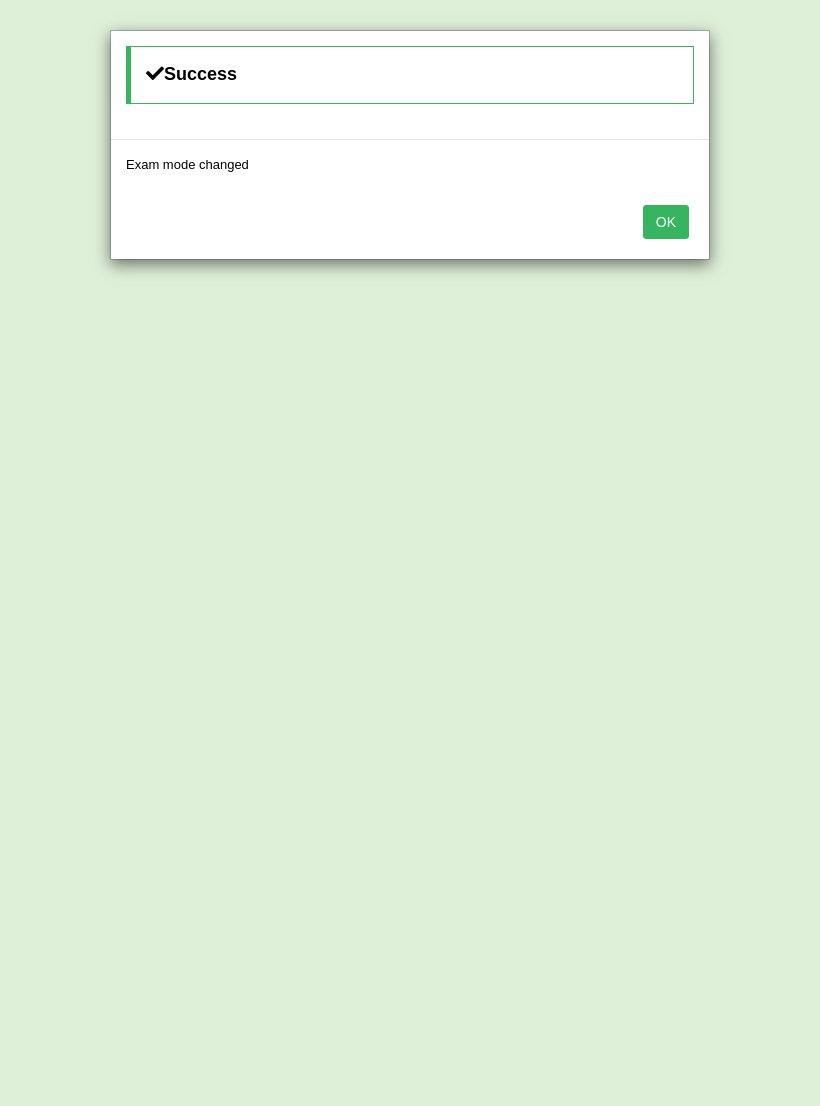 click on "OK" at bounding box center [666, 222] 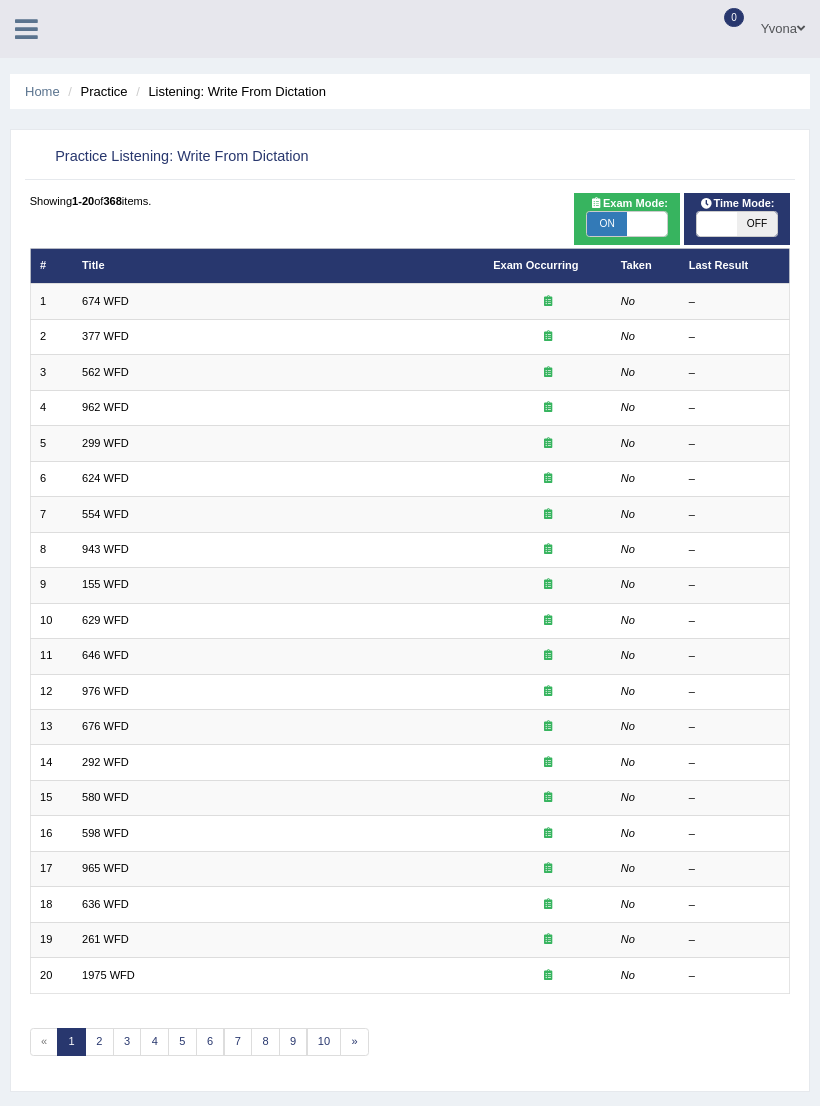 scroll, scrollTop: 0, scrollLeft: 0, axis: both 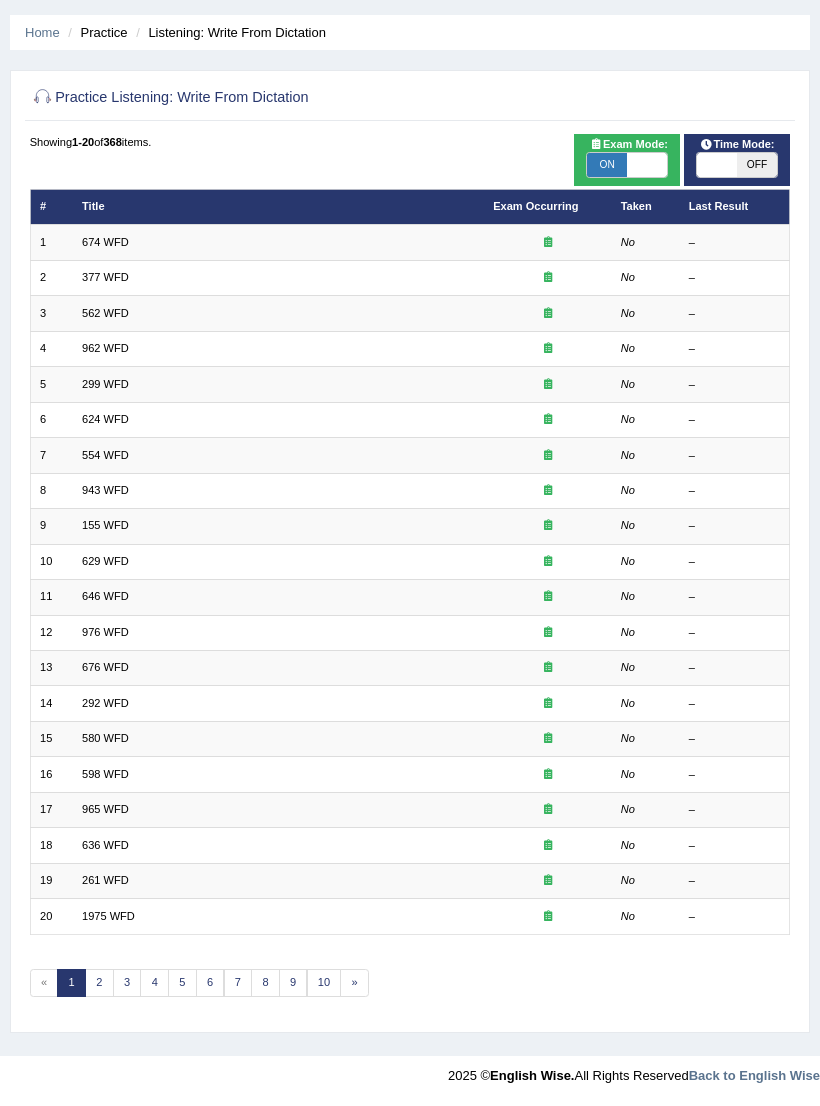 click on "674 WFD" at bounding box center [105, 242] 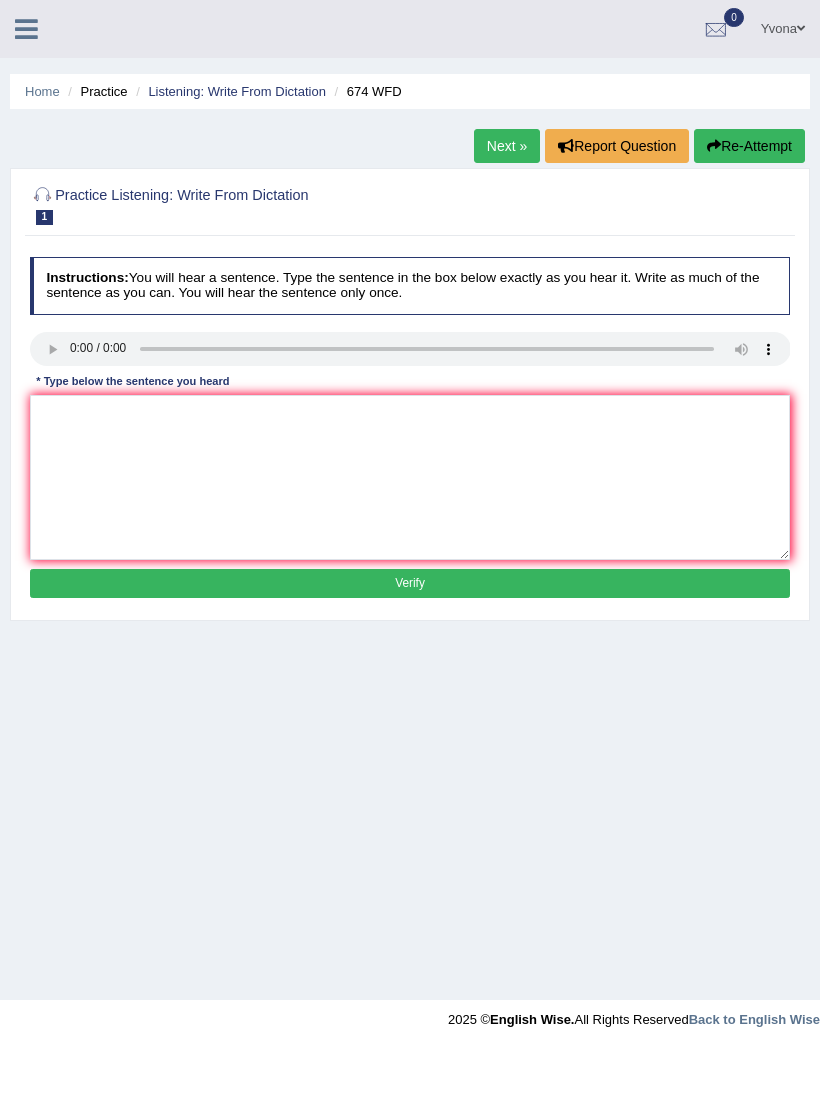 scroll, scrollTop: 0, scrollLeft: 0, axis: both 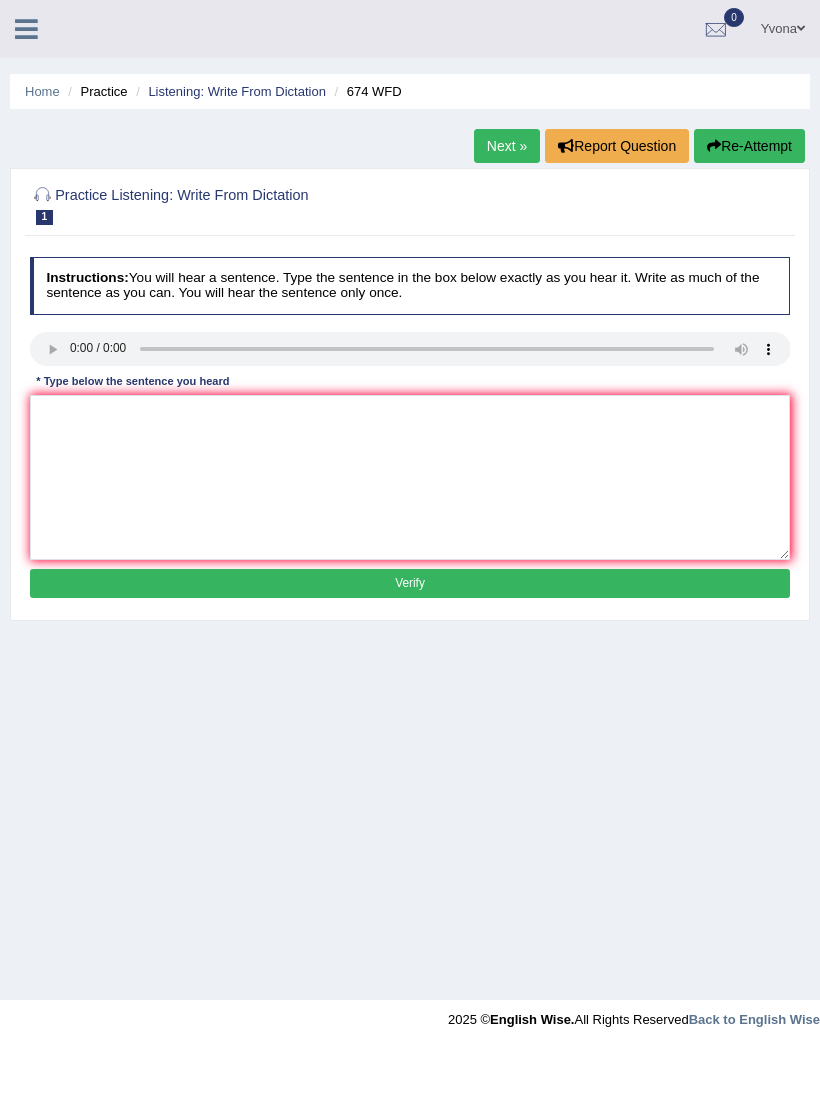 click at bounding box center (410, 349) 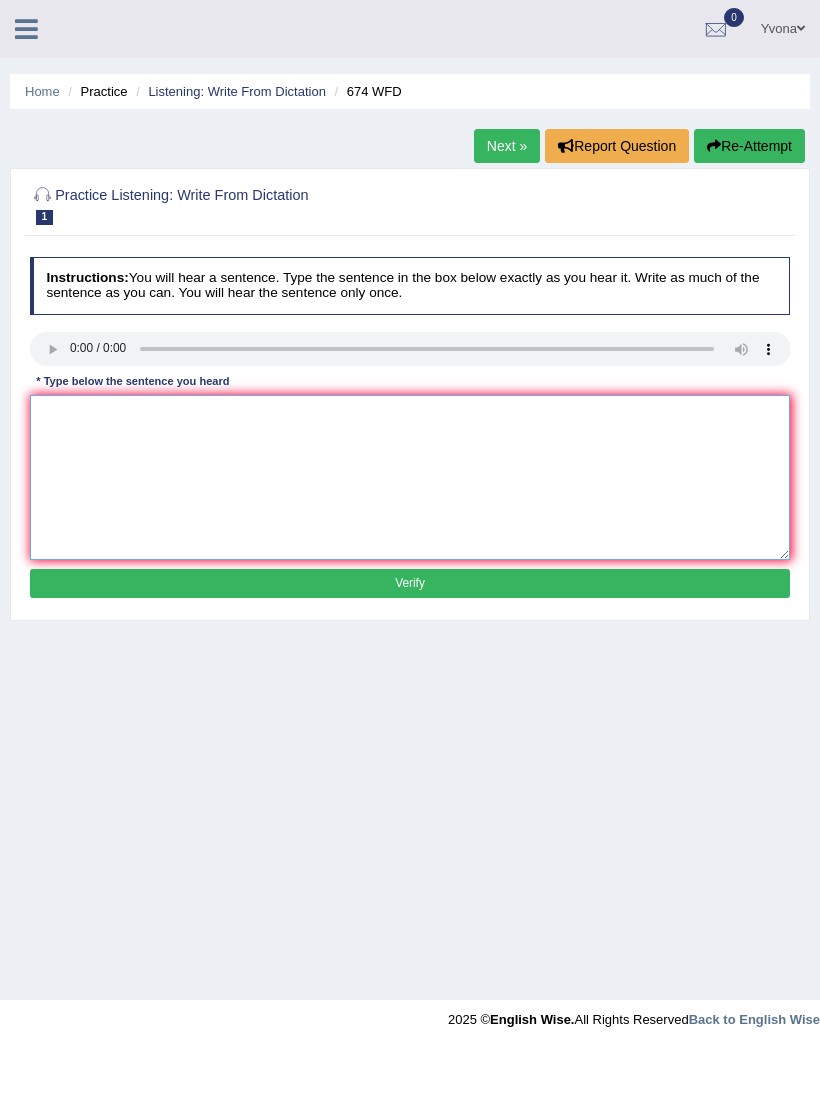 click at bounding box center [410, 477] 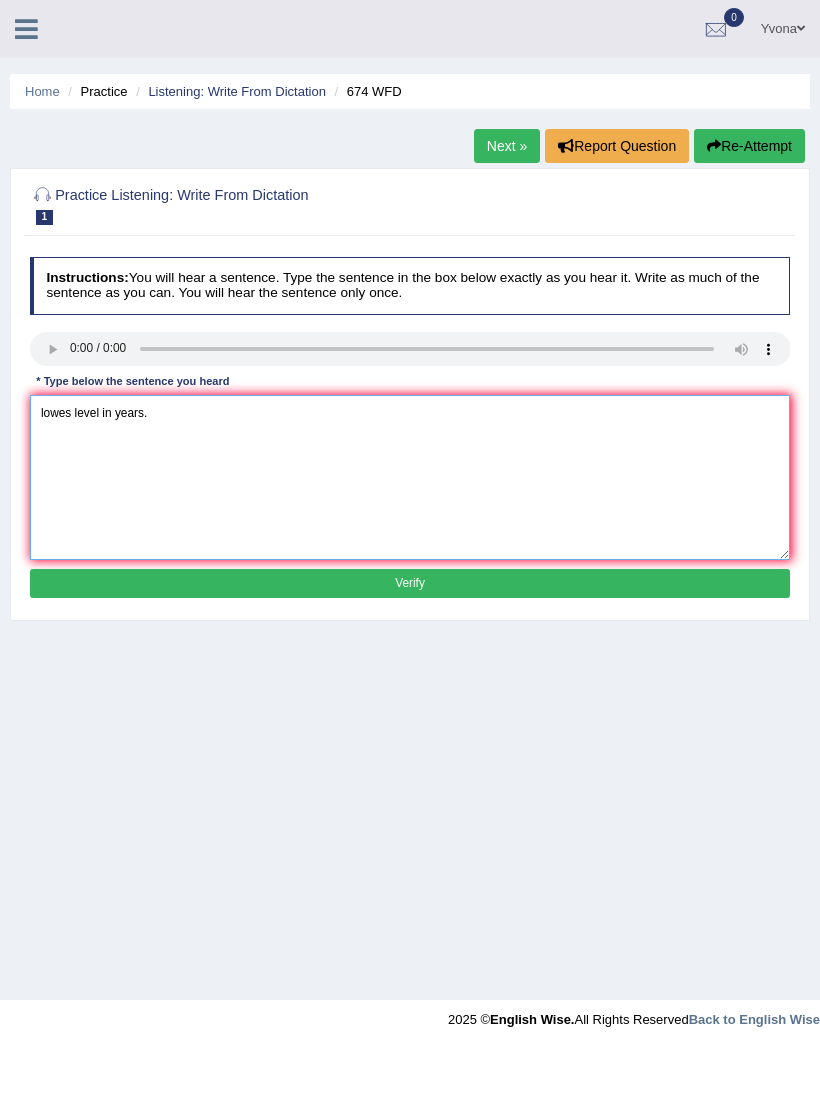 click on "lowes level in years." at bounding box center [410, 477] 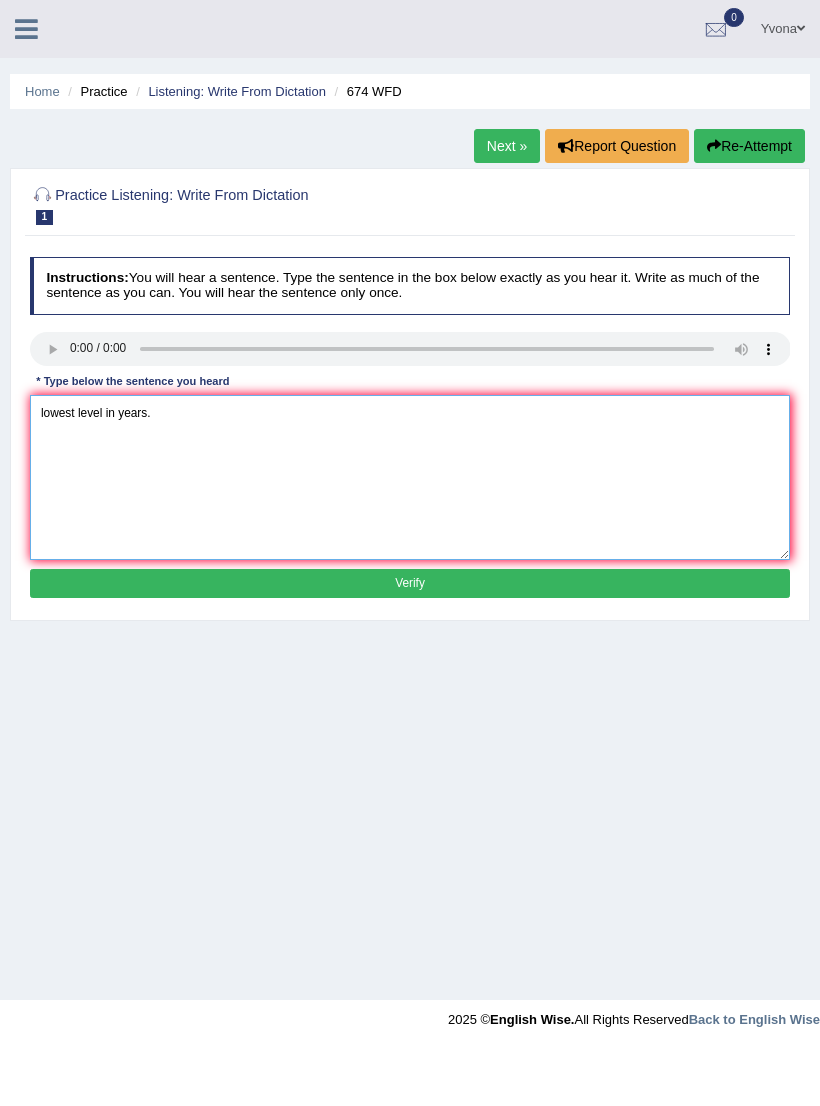 click on "lowest level in years." at bounding box center (410, 477) 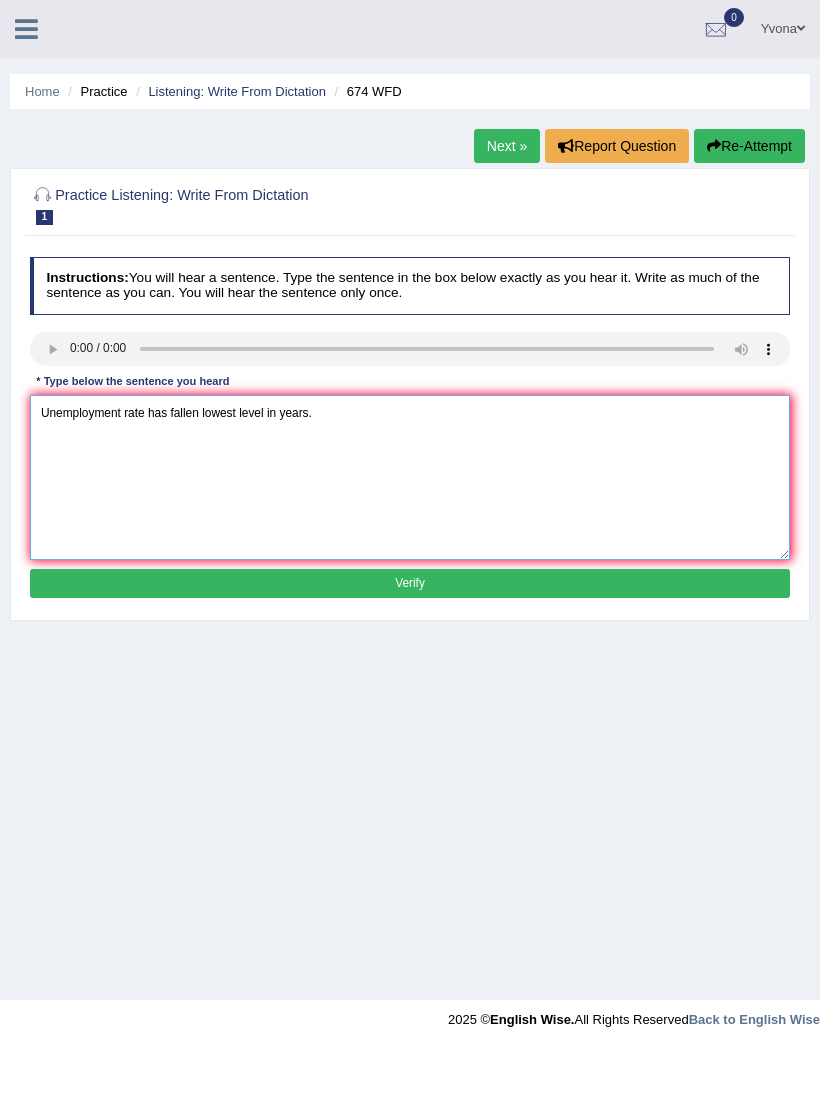 type on "Unemployment rate has fallen lowest level in years." 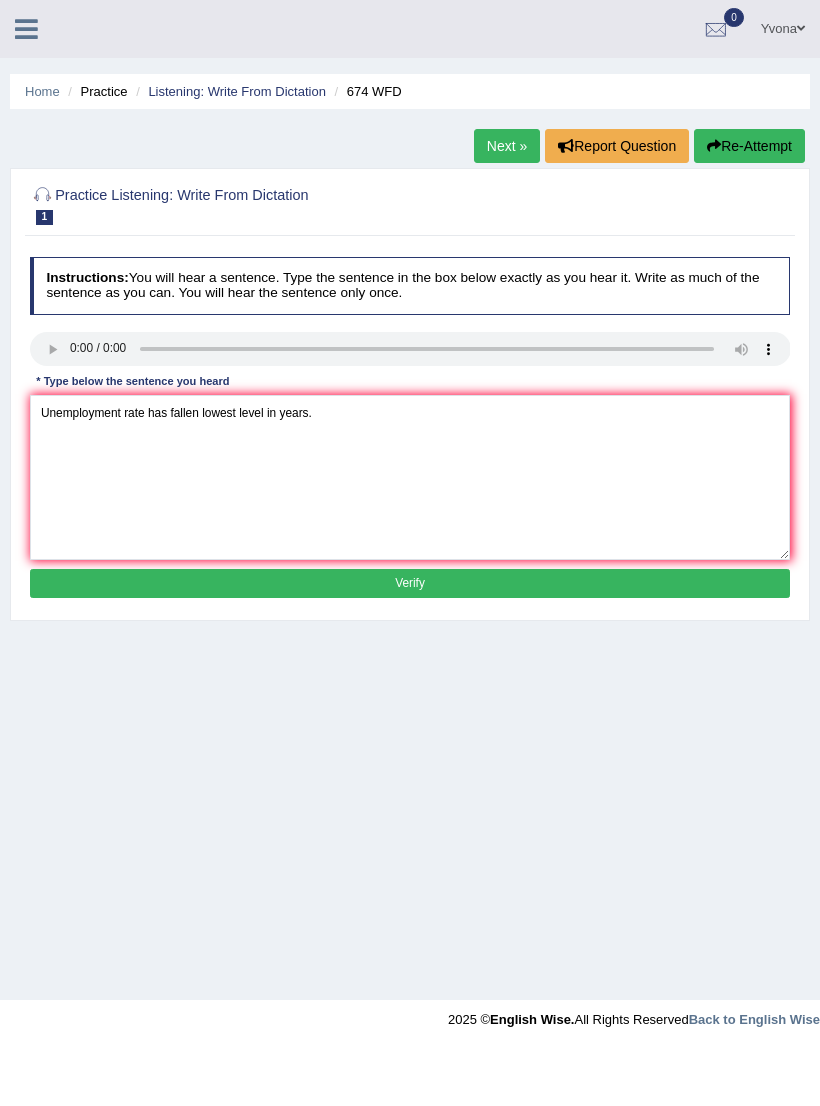 click on "Verify" at bounding box center [410, 583] 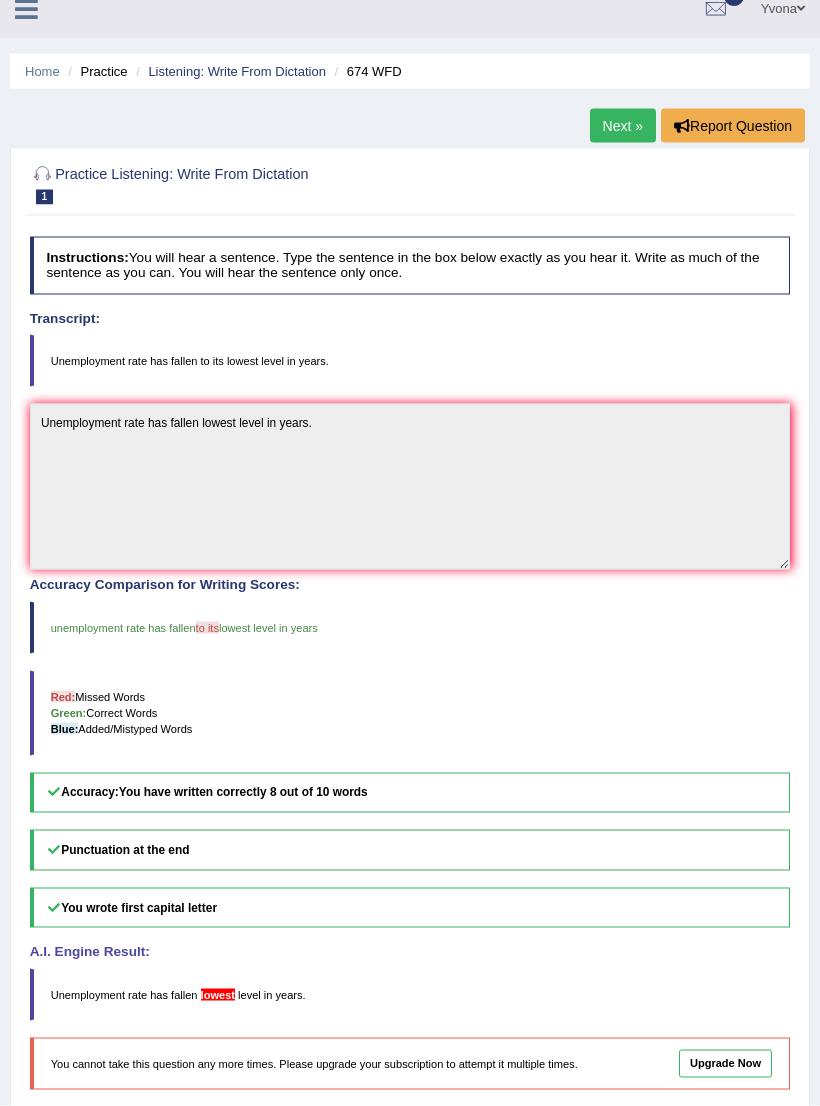 scroll, scrollTop: 22, scrollLeft: 0, axis: vertical 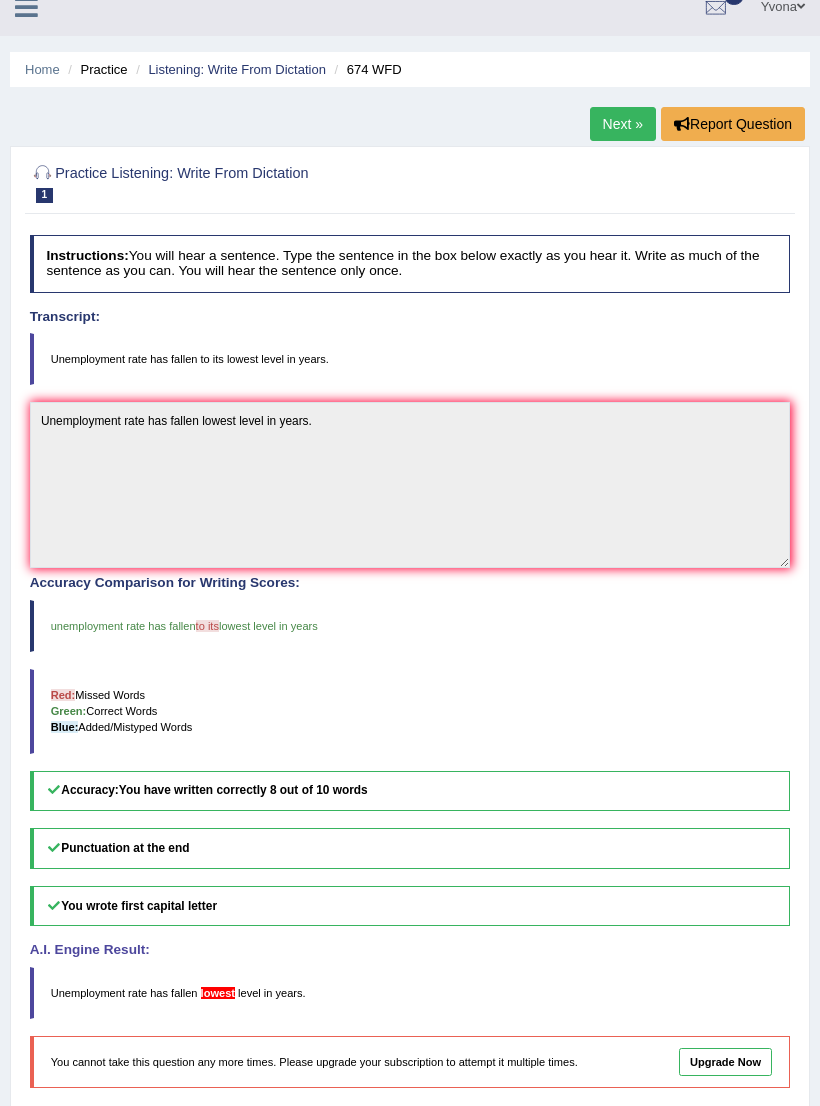 click on "Home
Practice
Listening: Write From Dictation
674 WFD" at bounding box center (410, 69) 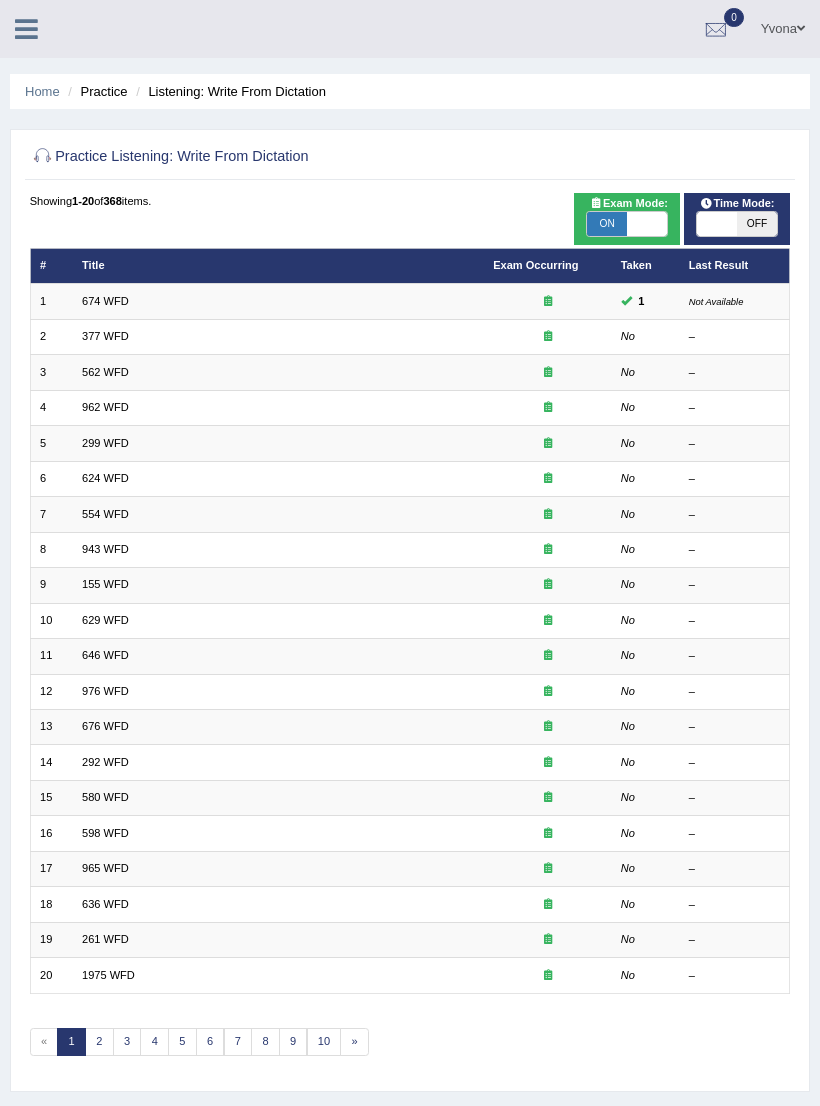 scroll, scrollTop: 0, scrollLeft: 0, axis: both 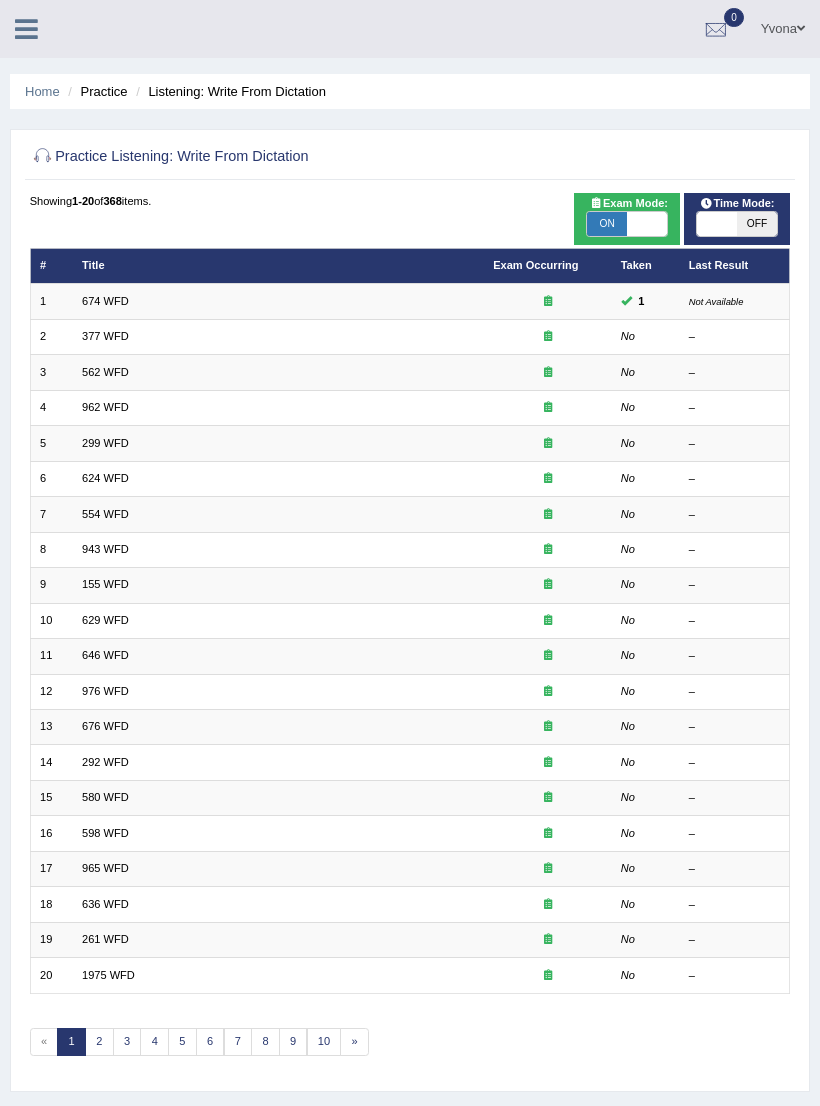 click on "377 WFD" at bounding box center [105, 336] 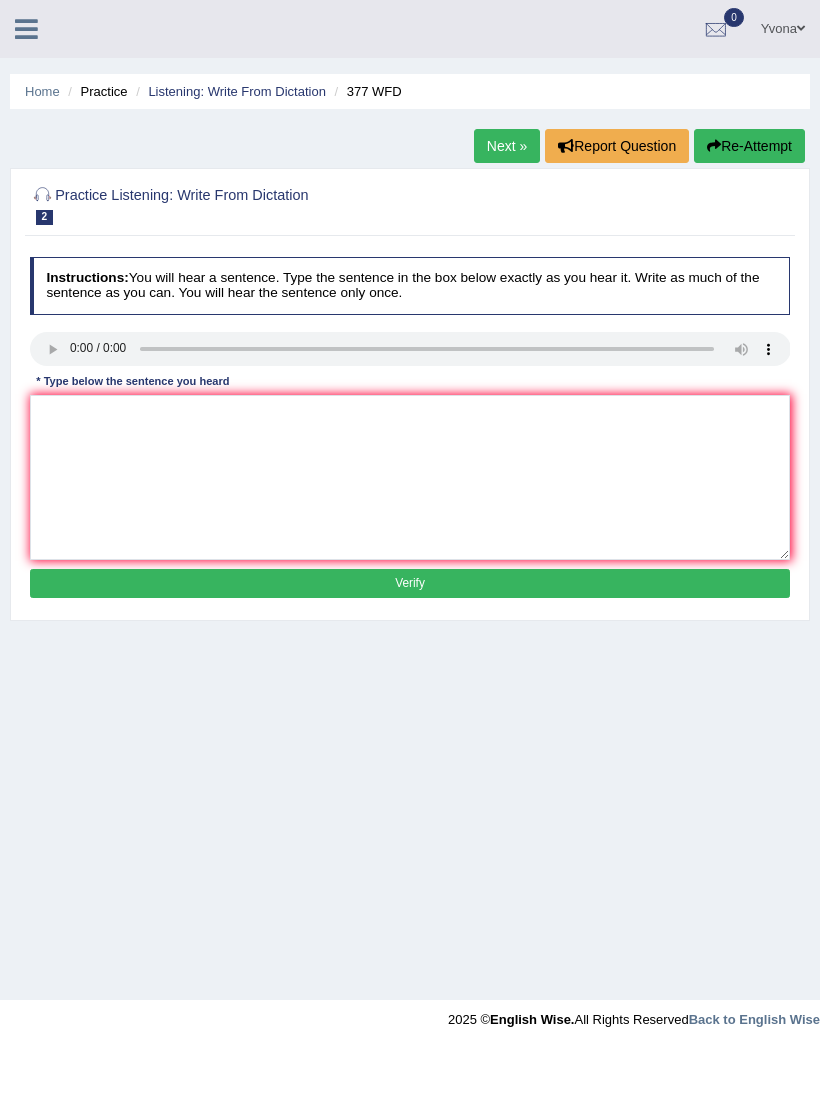 scroll, scrollTop: 0, scrollLeft: 0, axis: both 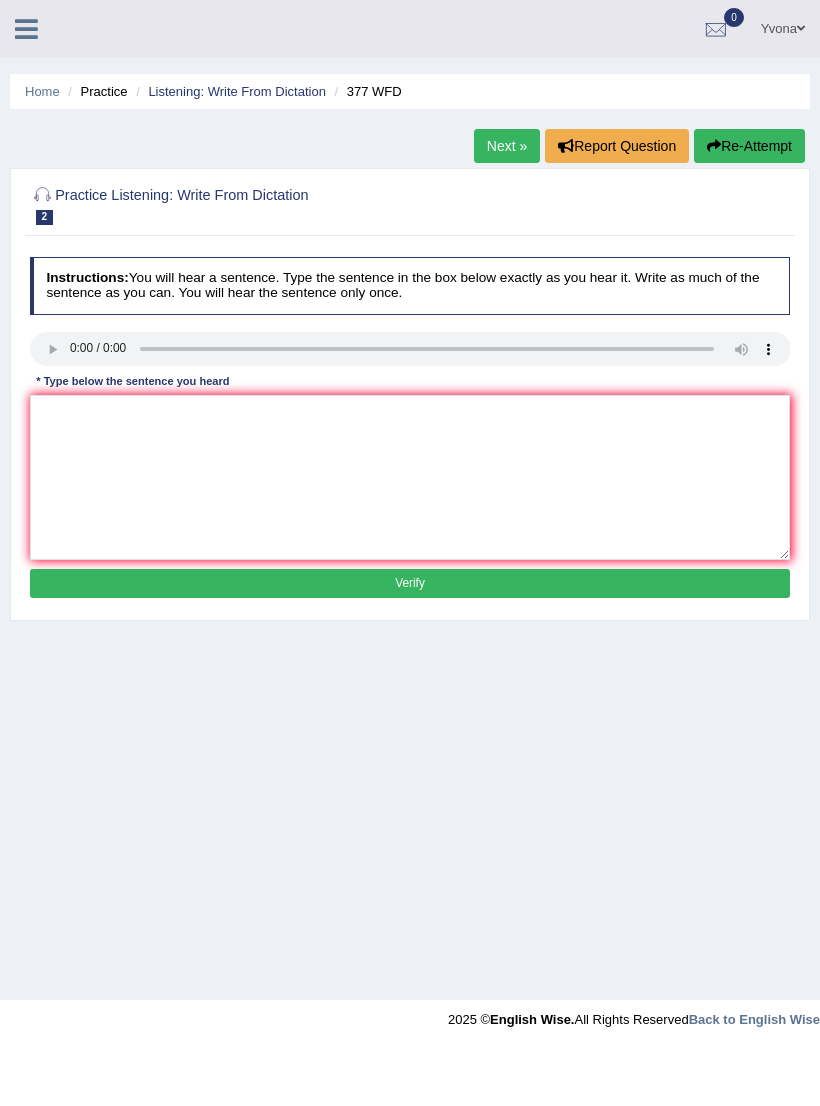 click at bounding box center [410, 349] 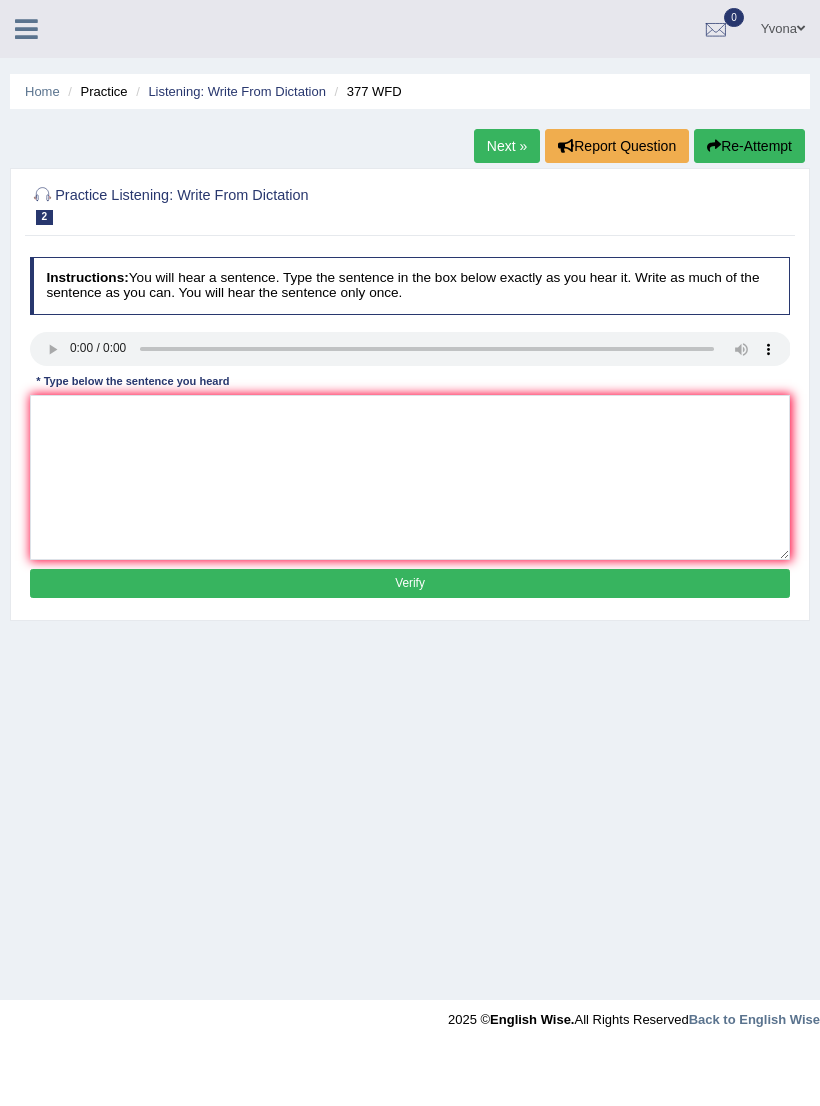 click on "Listening: Write From Dictation" at bounding box center [237, 91] 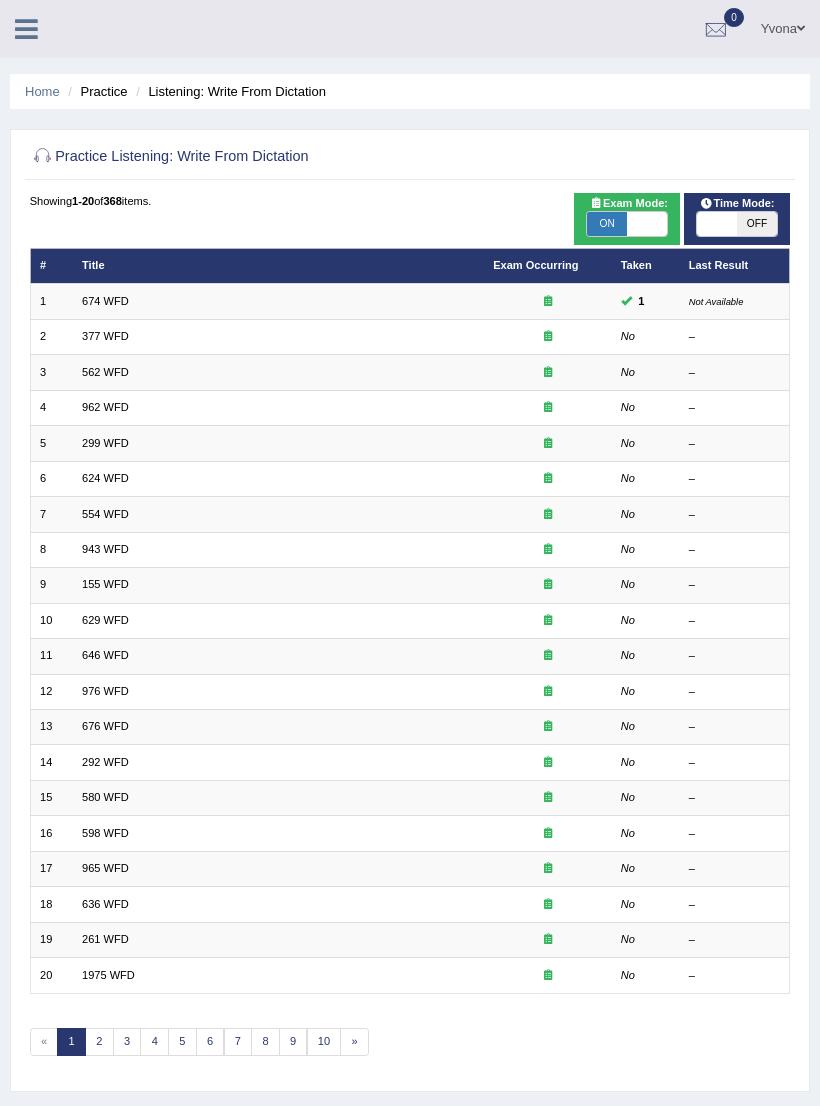 scroll, scrollTop: 0, scrollLeft: 0, axis: both 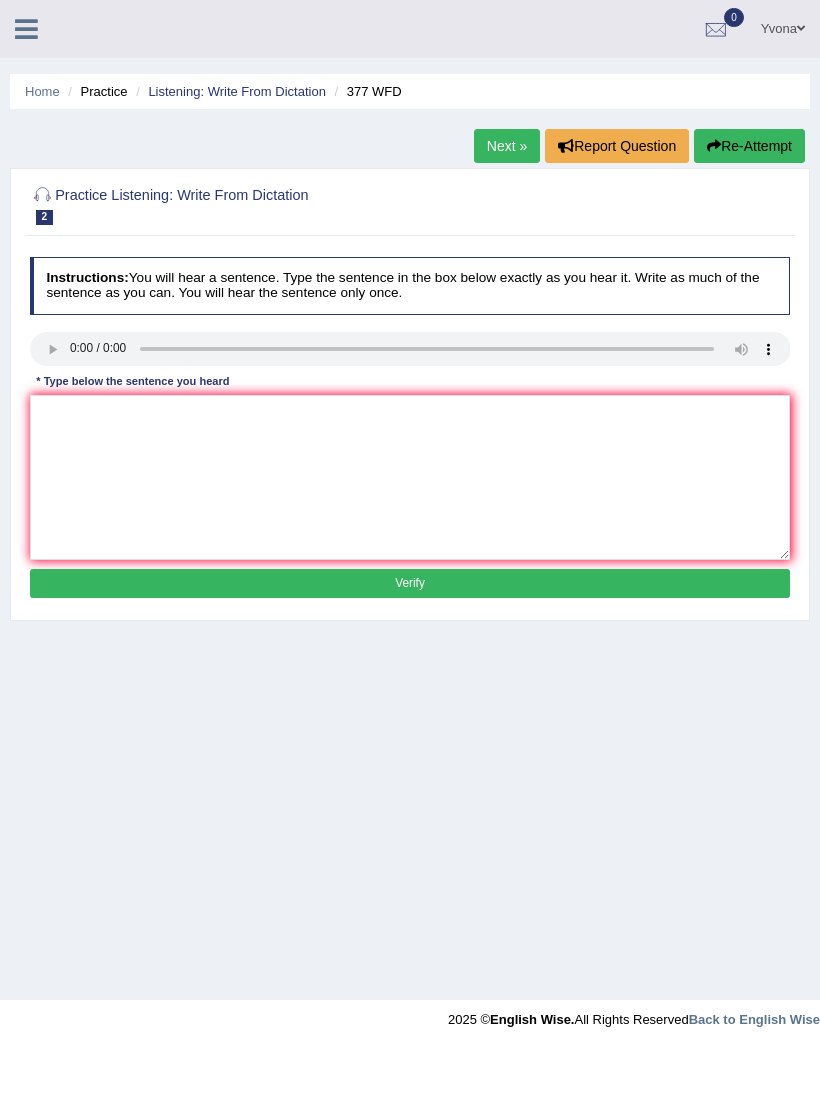 click on "Listening: Write From Dictation" at bounding box center [237, 91] 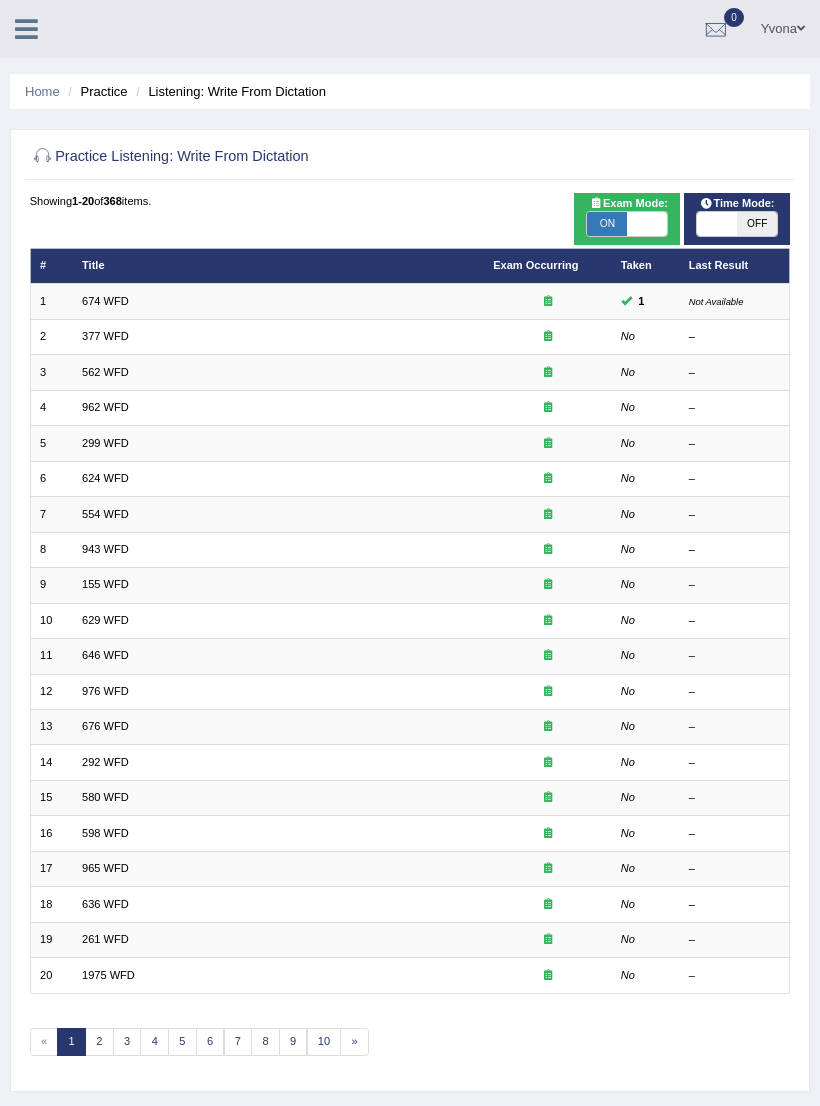 scroll, scrollTop: 0, scrollLeft: 0, axis: both 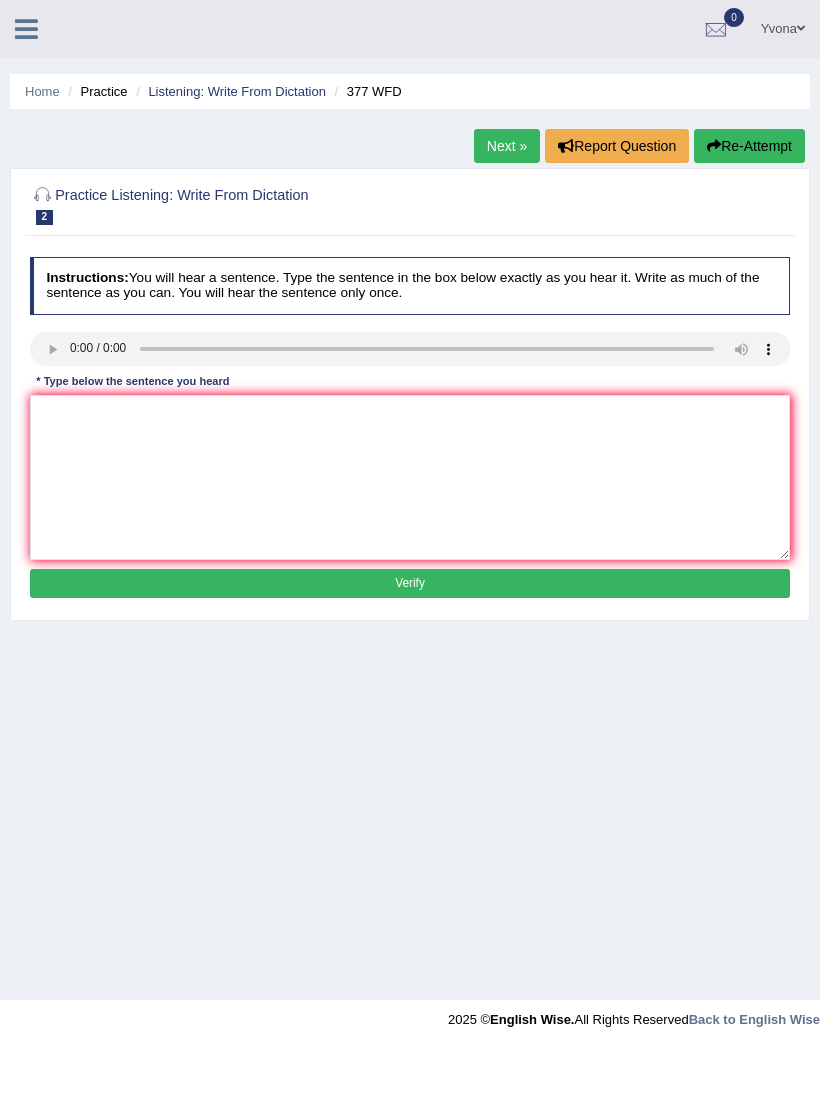click at bounding box center [410, 349] 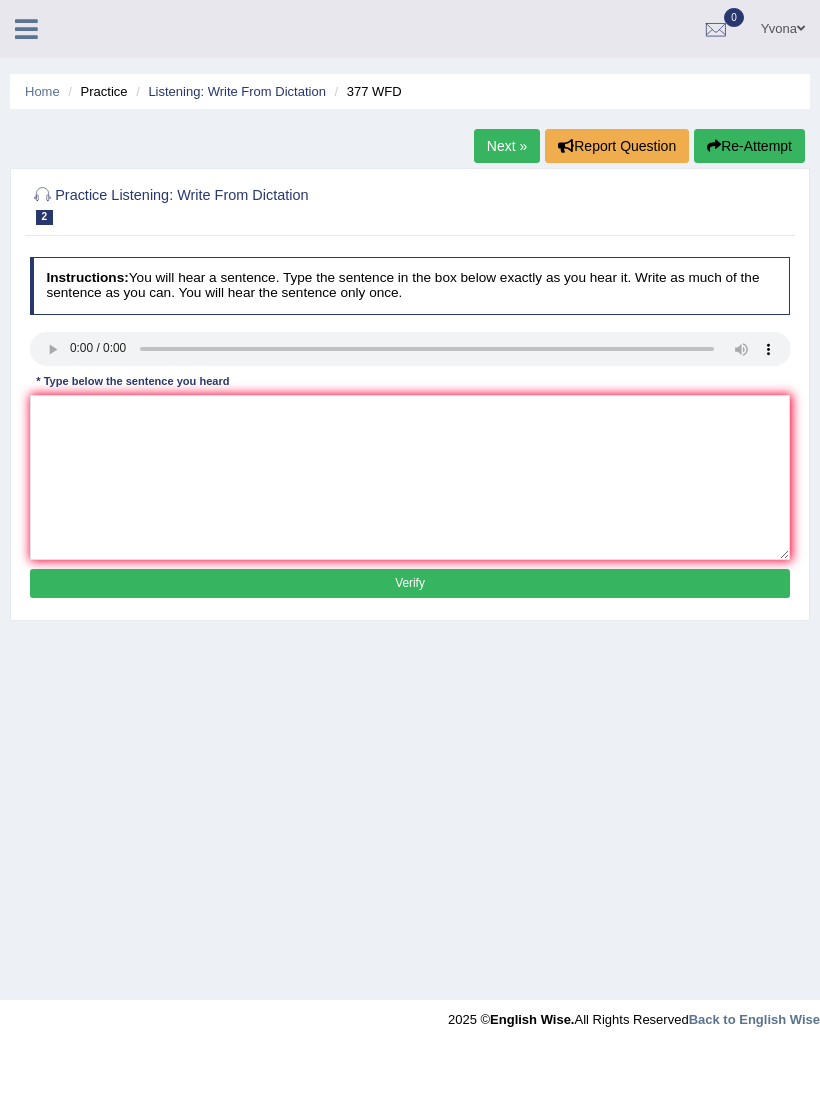 click on "Listening: Write From Dictation" at bounding box center (237, 91) 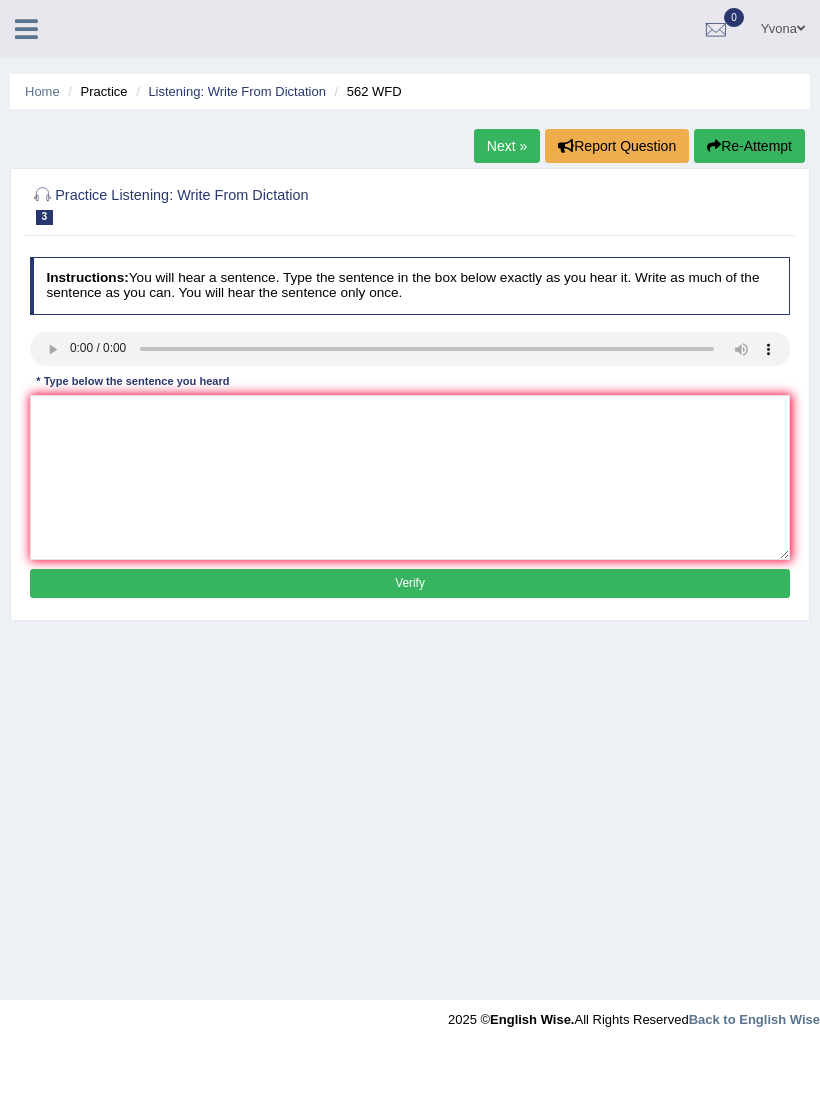 scroll, scrollTop: 0, scrollLeft: 0, axis: both 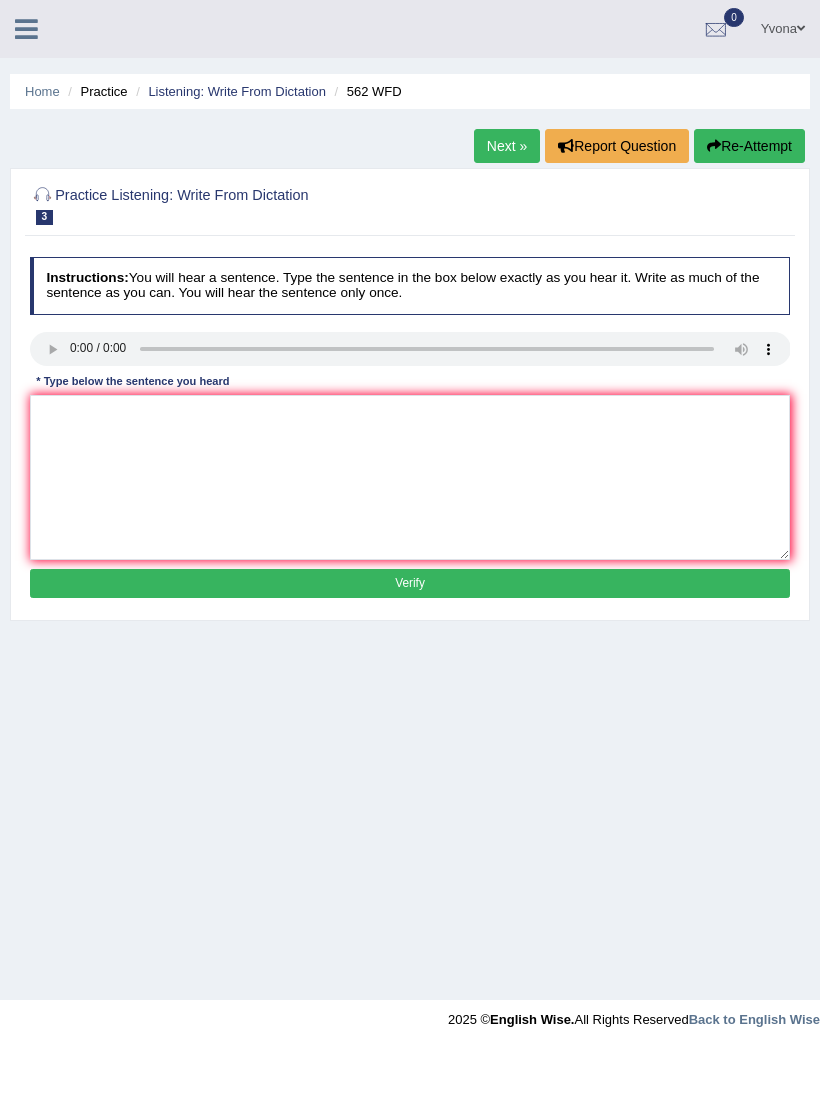 click at bounding box center [410, 349] 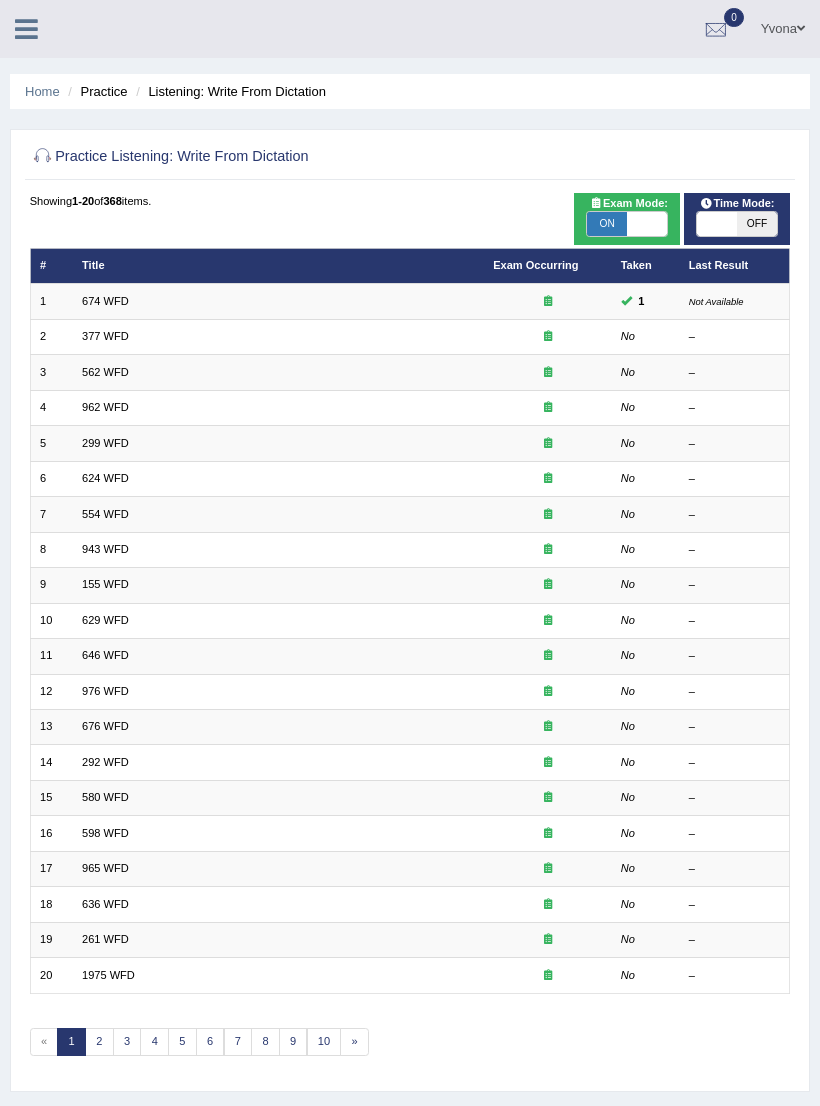 scroll, scrollTop: 0, scrollLeft: 0, axis: both 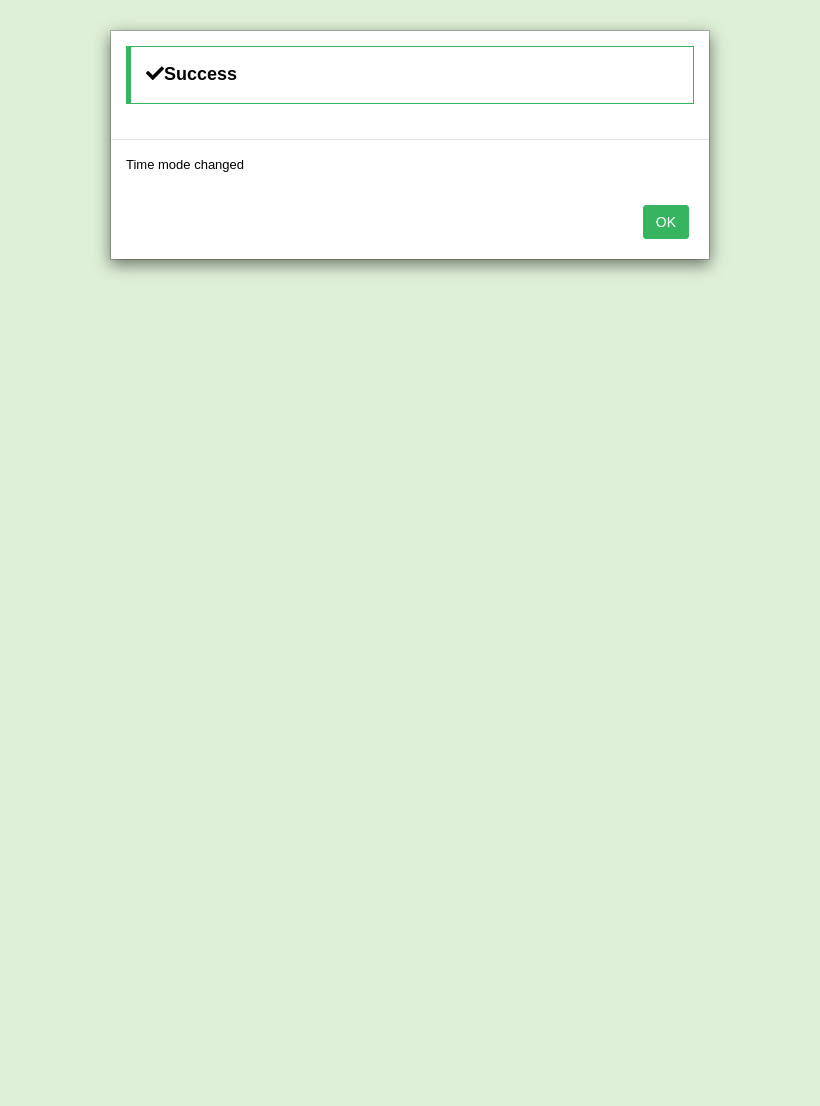 click on "OK" at bounding box center [666, 222] 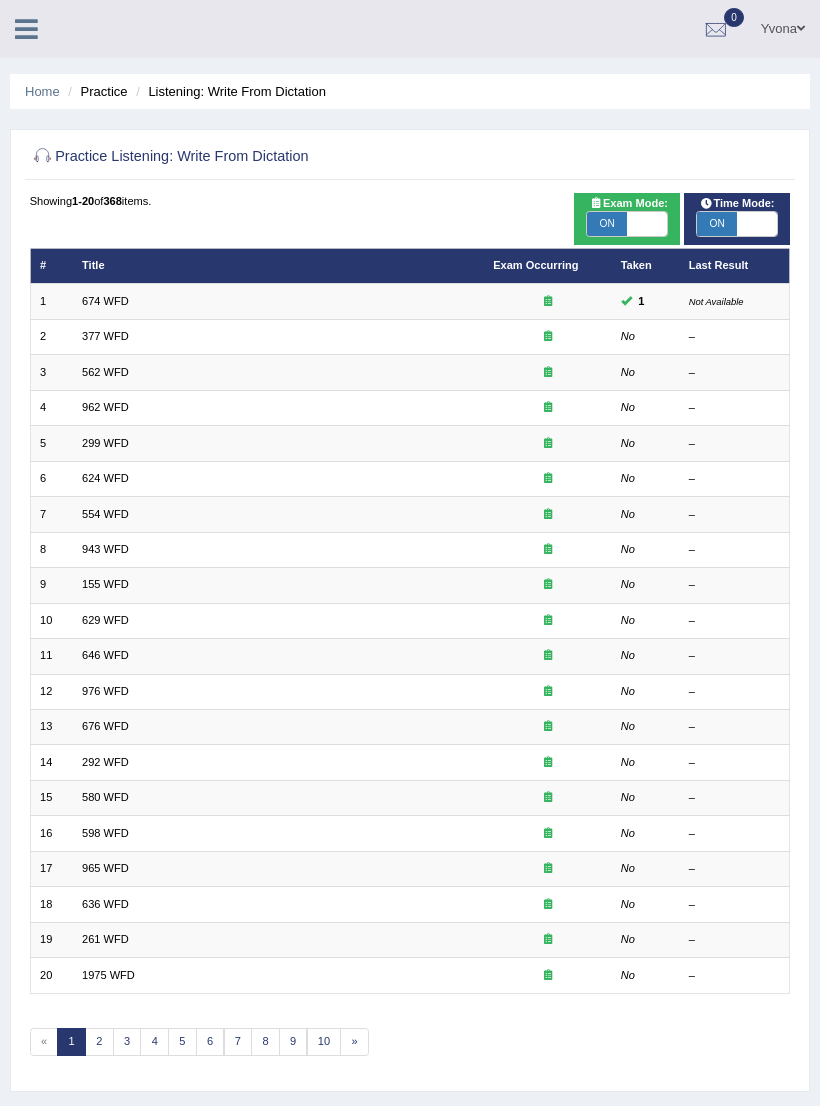 click on "377 WFD" at bounding box center (105, 336) 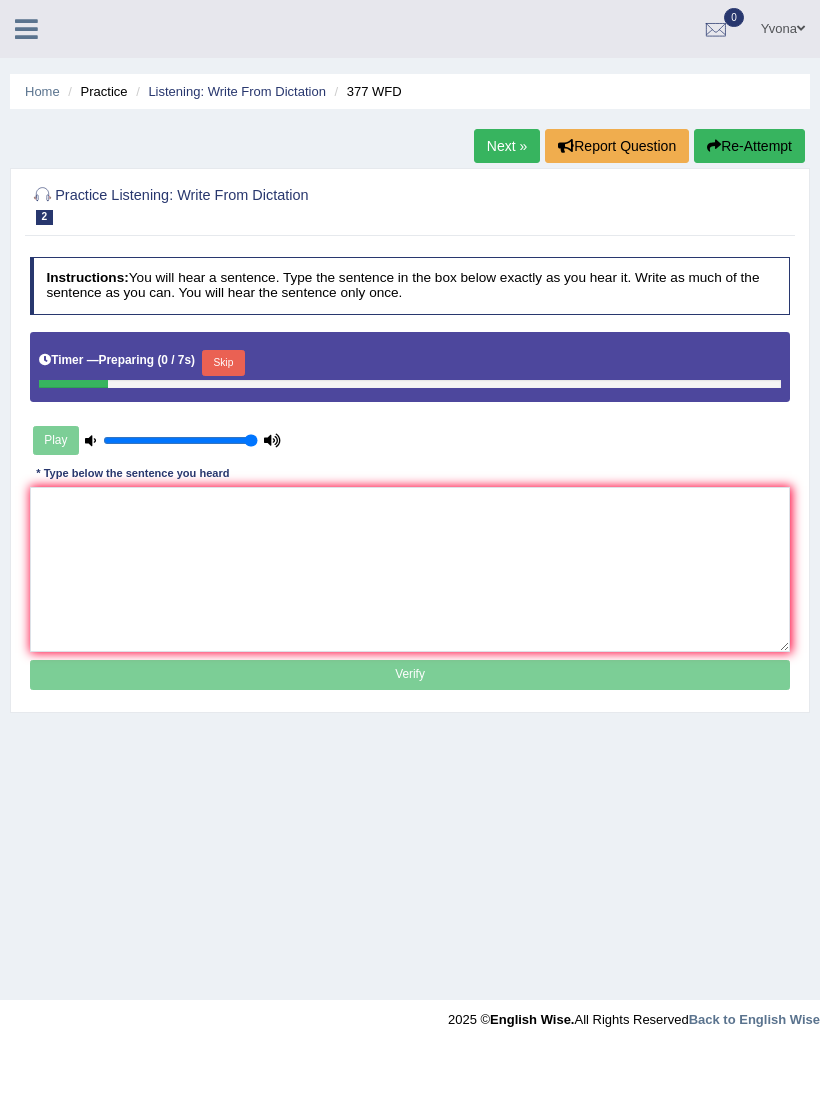scroll, scrollTop: 0, scrollLeft: 0, axis: both 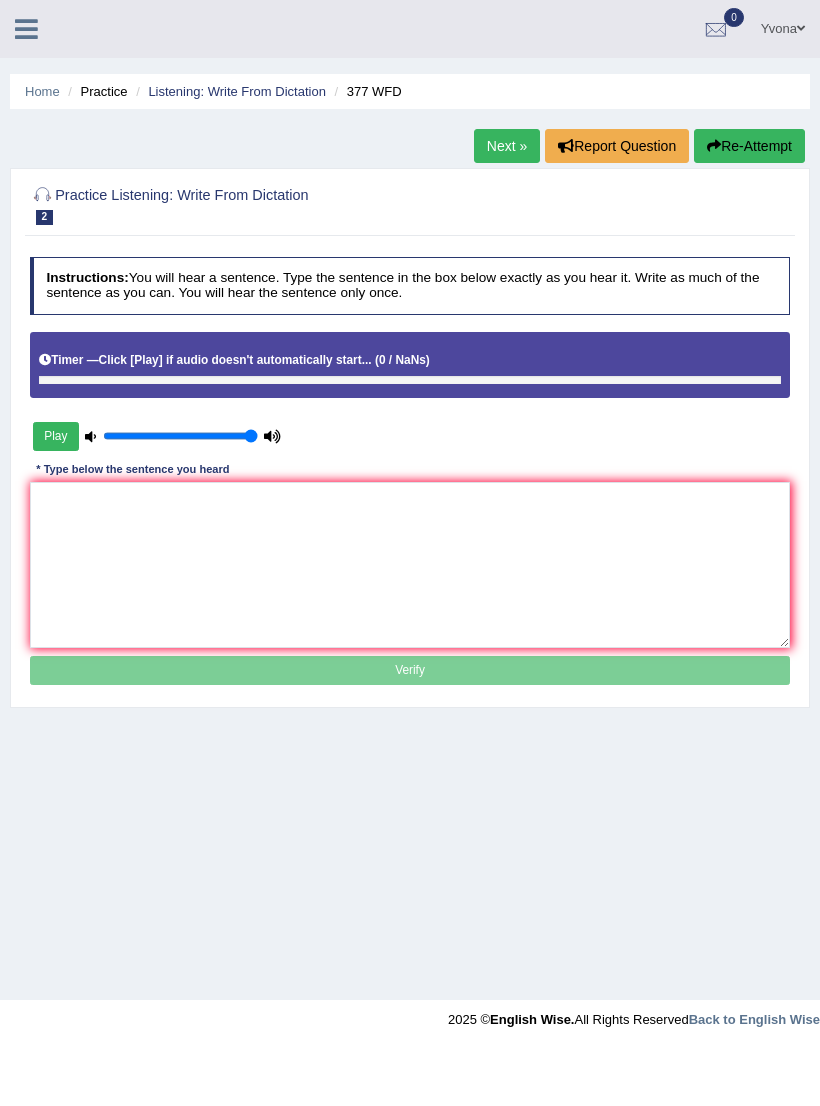 click on "Play" at bounding box center (56, 436) 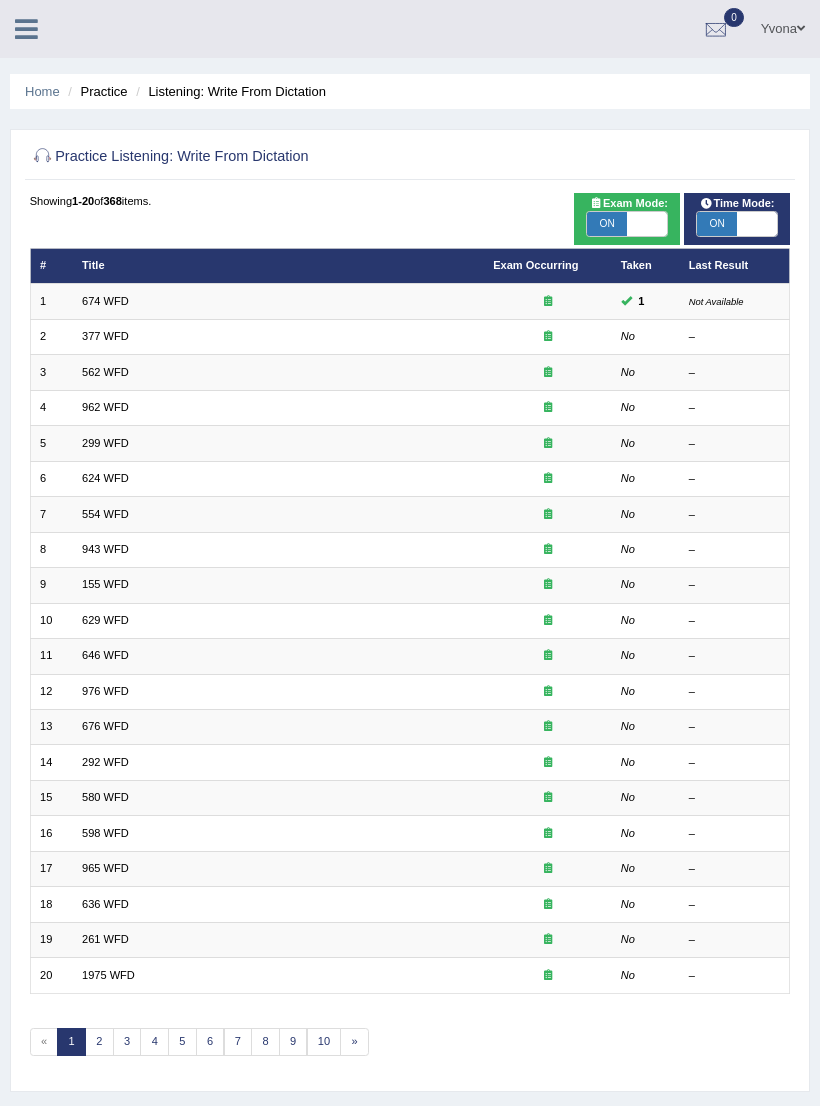 scroll, scrollTop: 0, scrollLeft: 0, axis: both 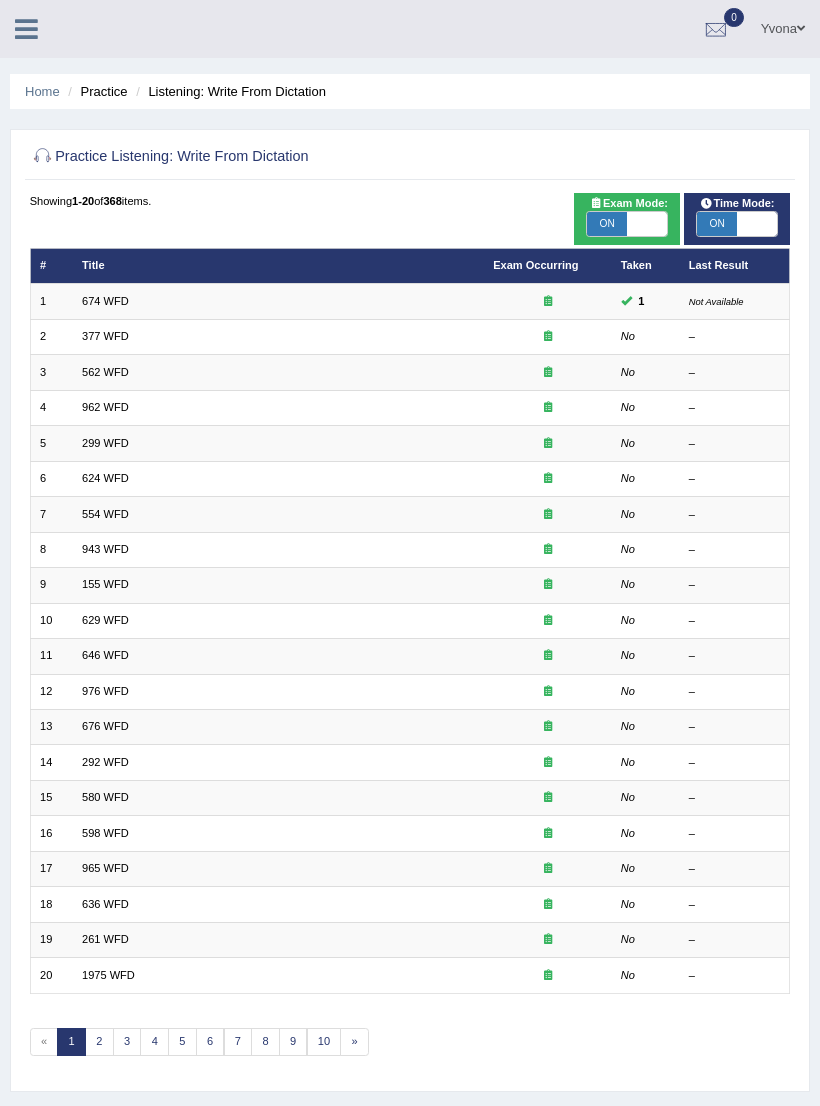 click on "ON" at bounding box center (607, 224) 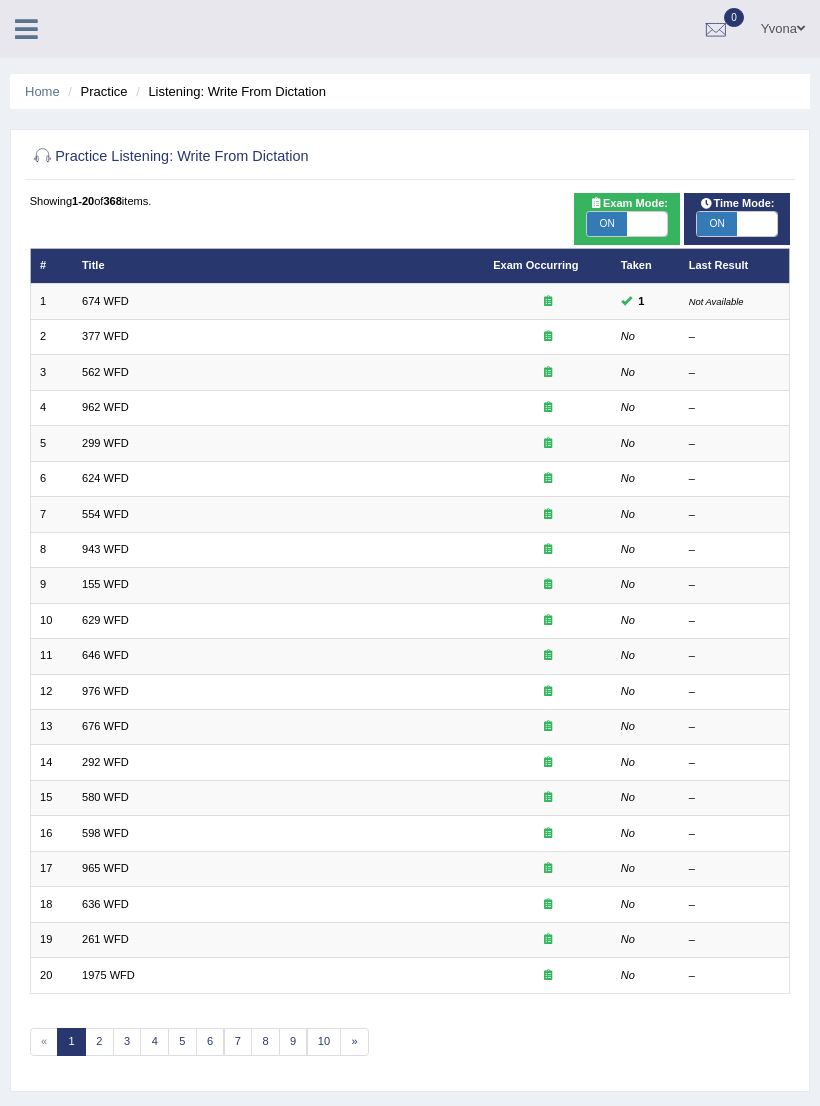 checkbox on "false" 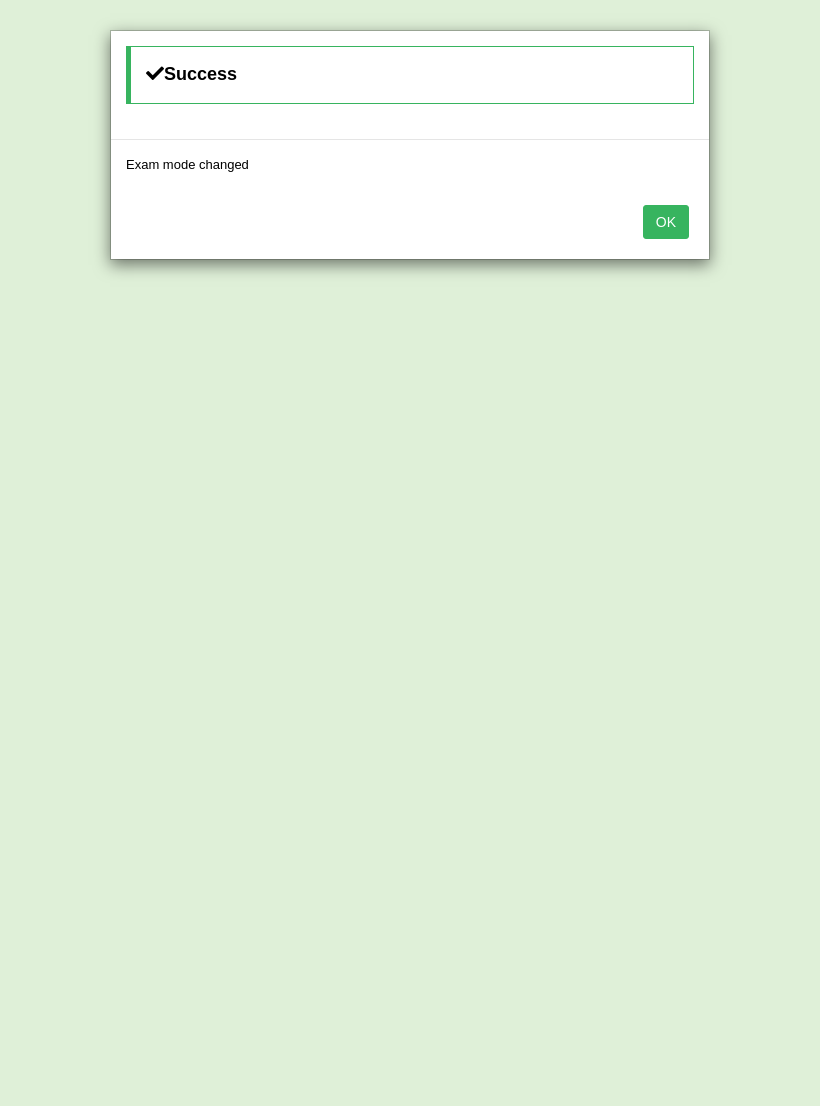 click on "OK" at bounding box center (666, 222) 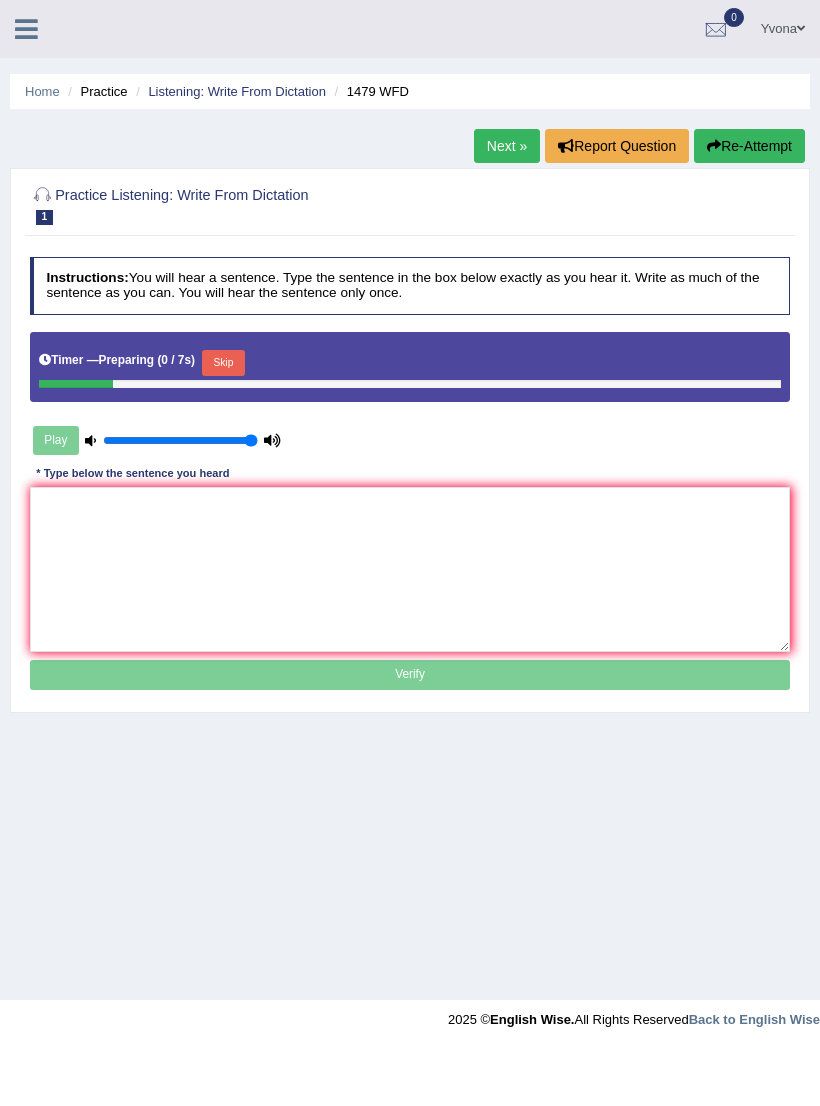 scroll, scrollTop: 0, scrollLeft: 0, axis: both 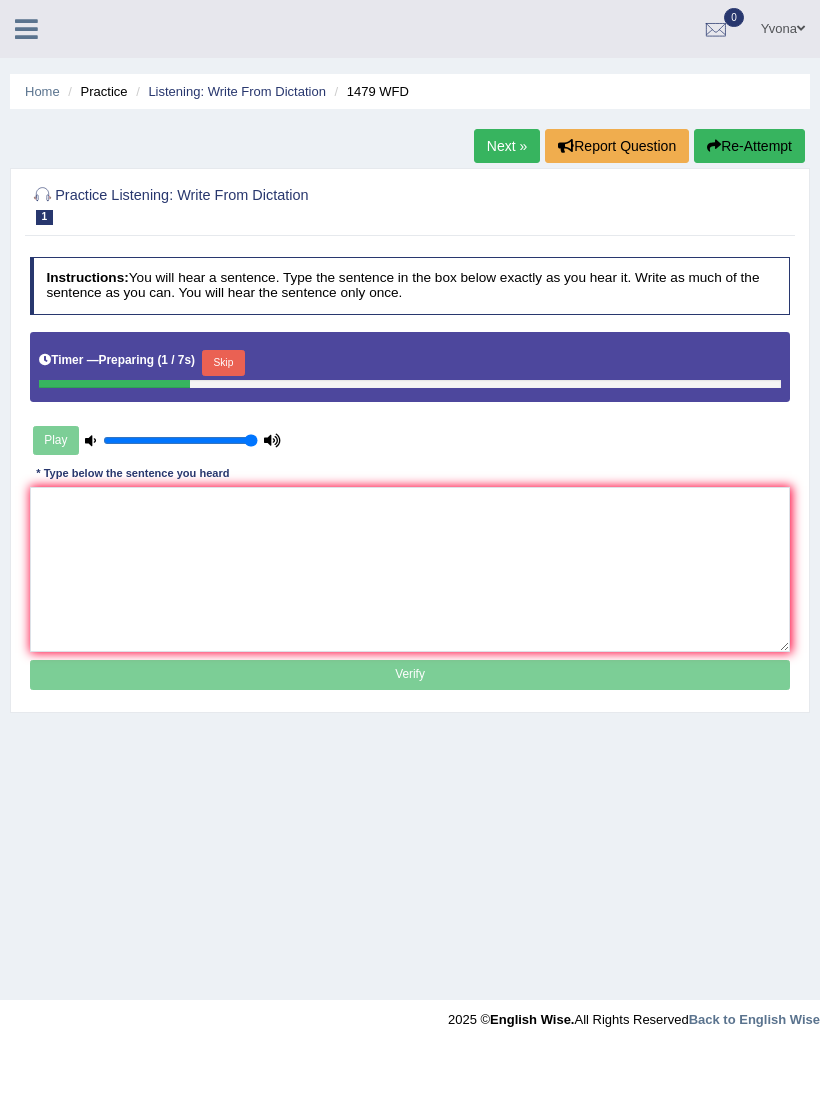 click on "Skip" at bounding box center [223, 363] 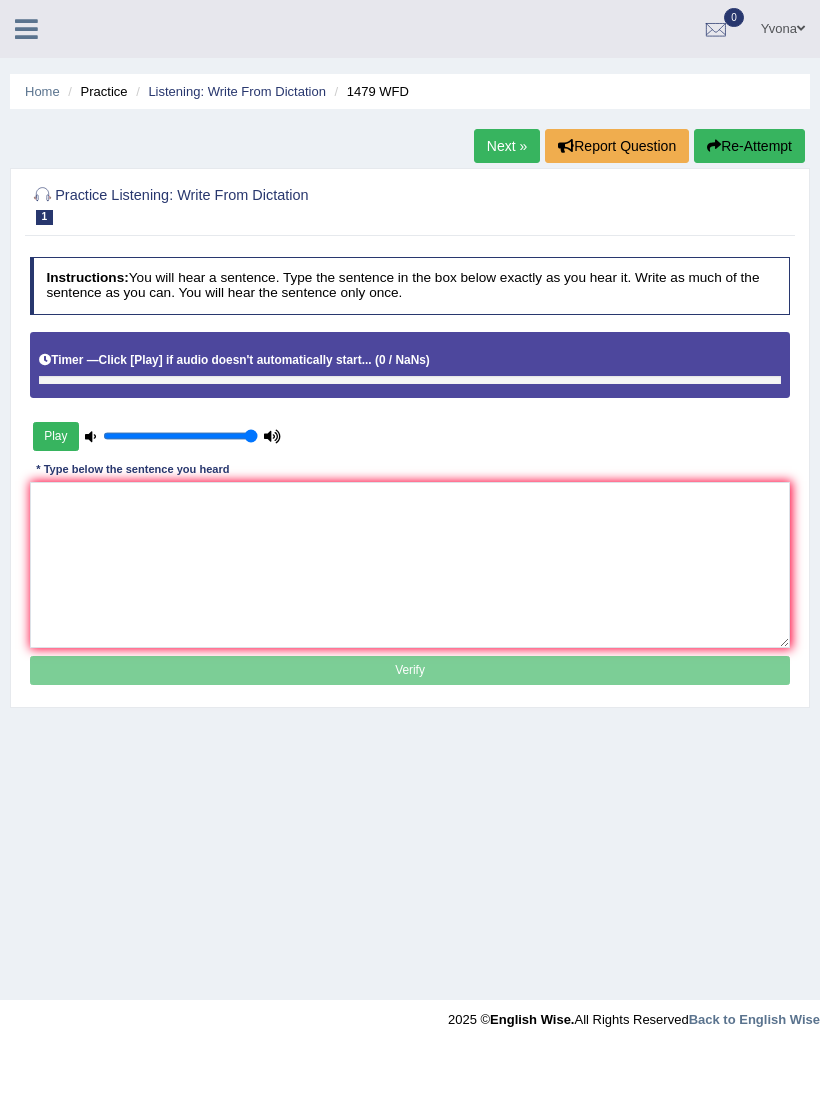 click on "Play" at bounding box center [56, 436] 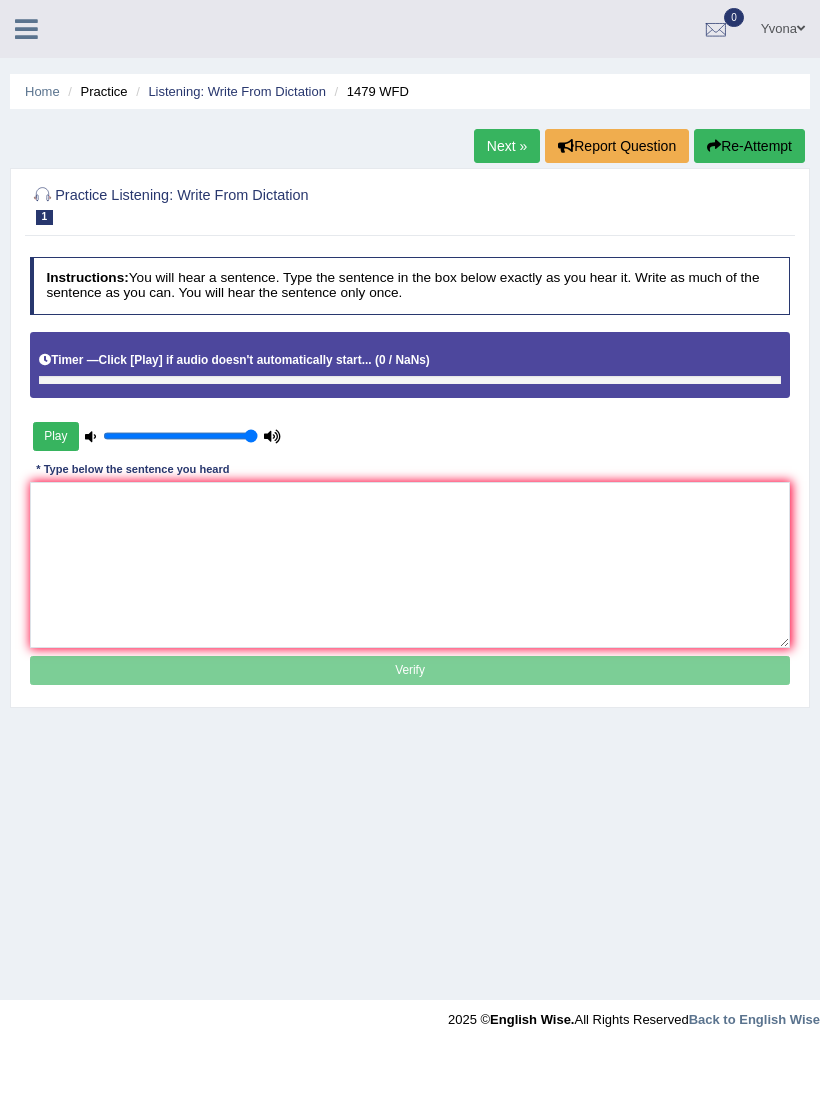 click on "Play" at bounding box center (56, 436) 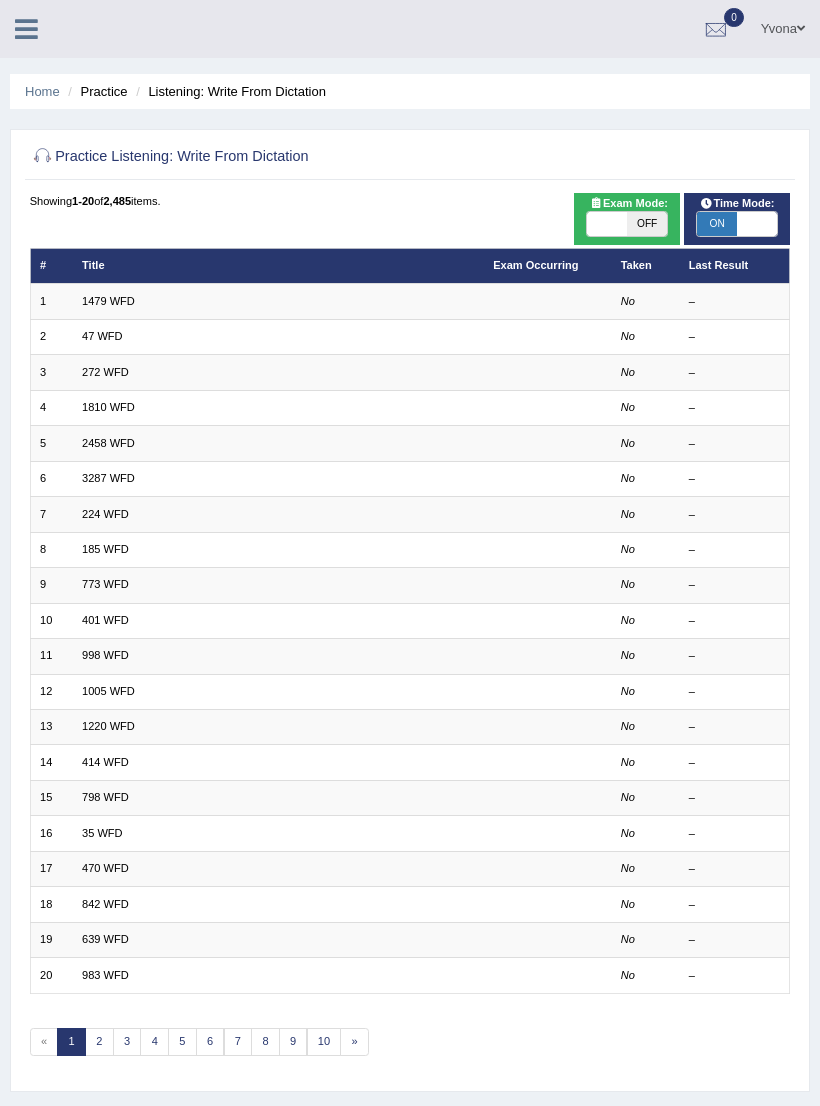 scroll, scrollTop: 0, scrollLeft: 0, axis: both 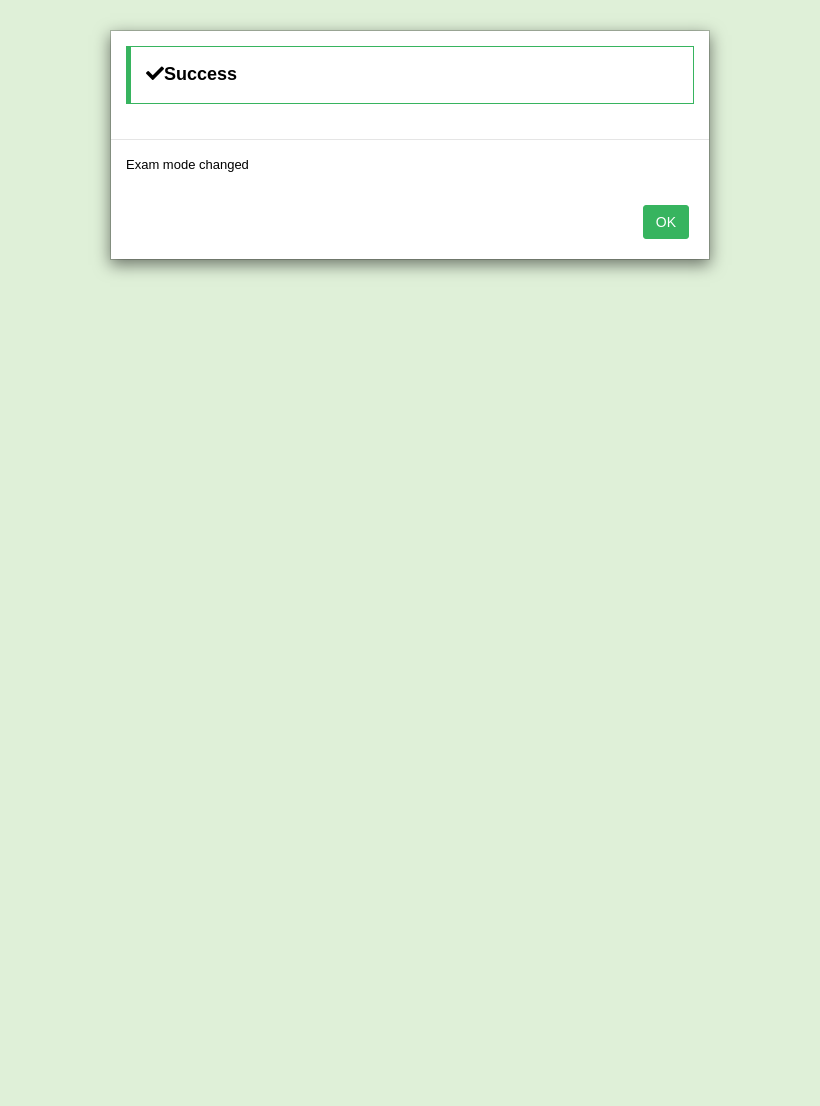 click on "OK" at bounding box center (666, 222) 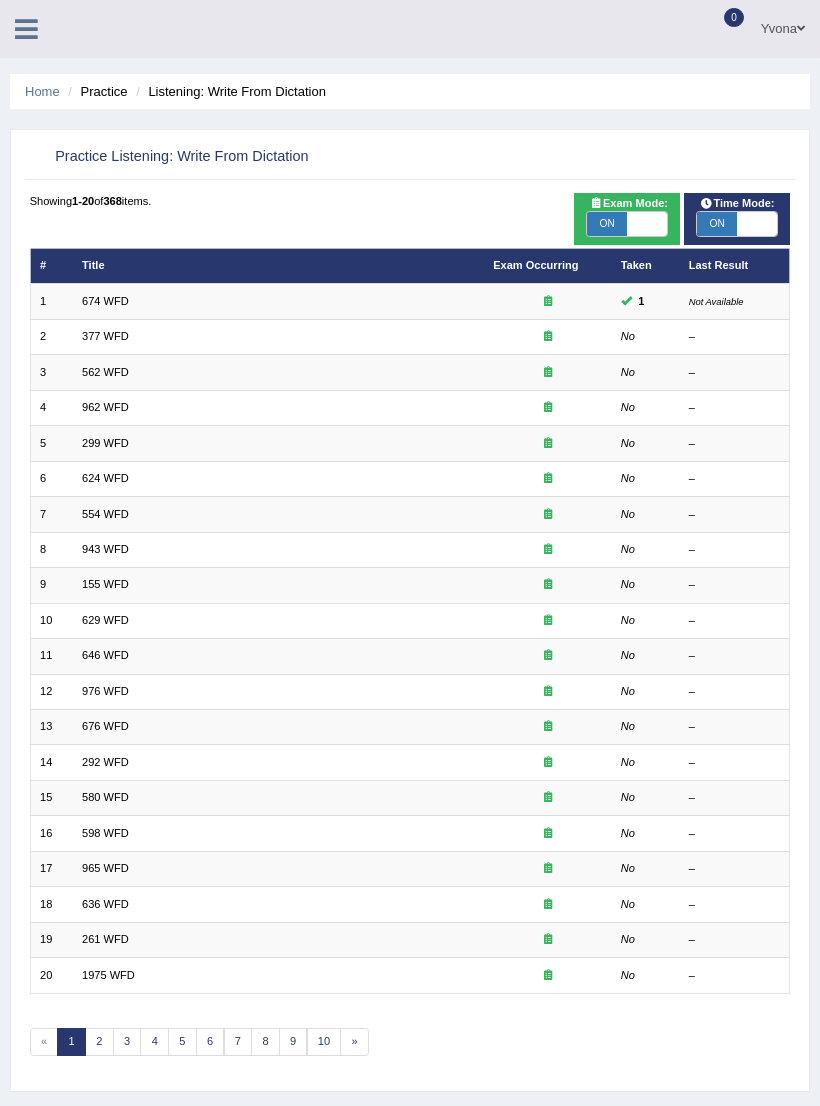 scroll, scrollTop: 0, scrollLeft: 0, axis: both 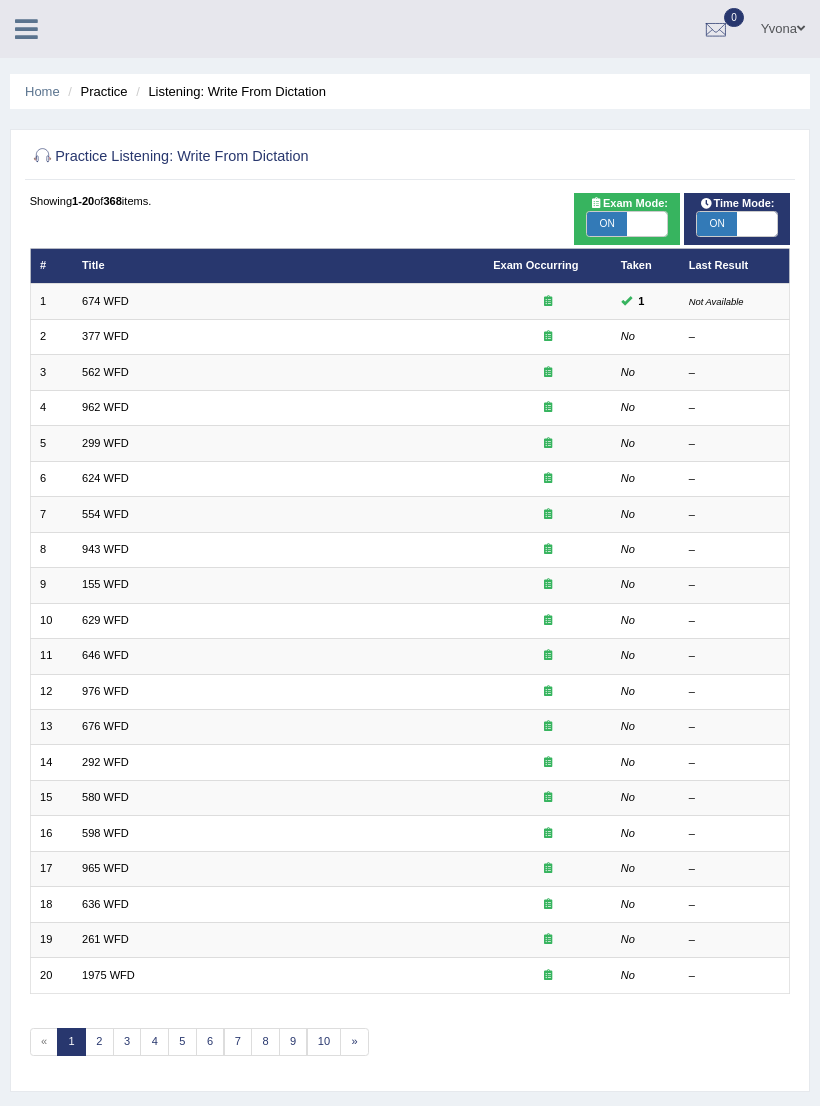 click on "562 WFD" at bounding box center [105, 372] 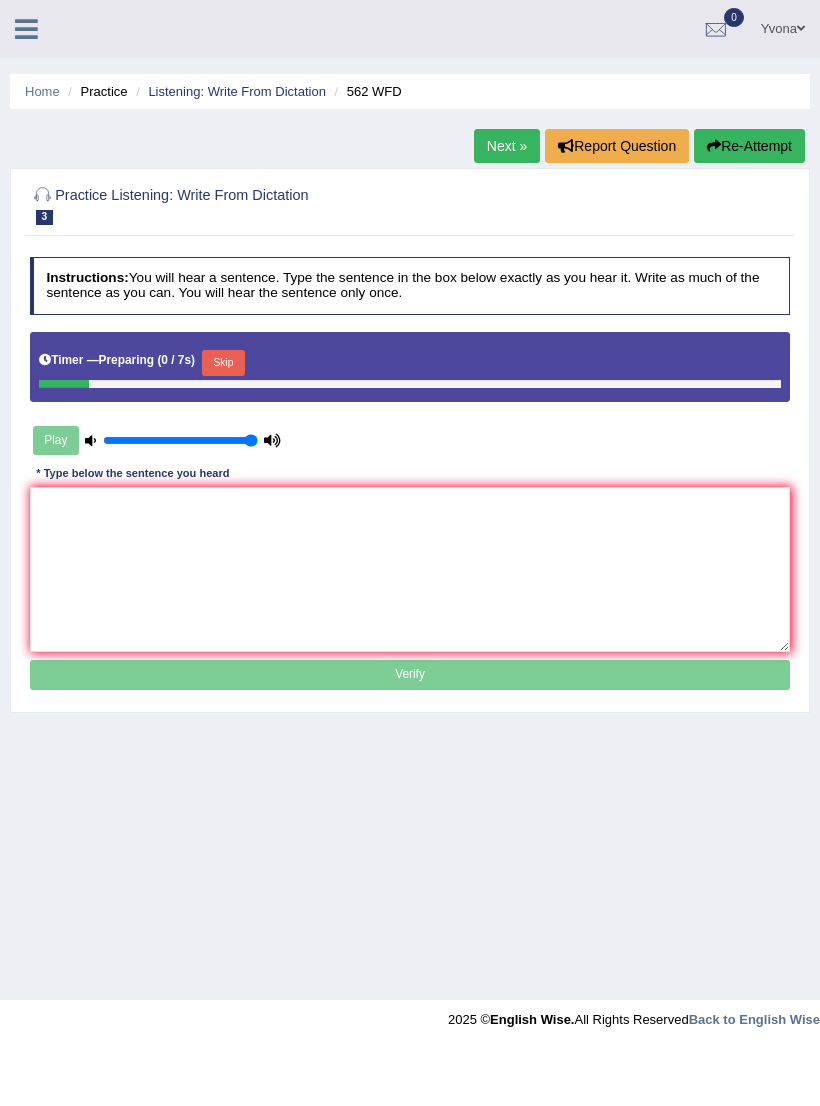 scroll, scrollTop: 0, scrollLeft: 0, axis: both 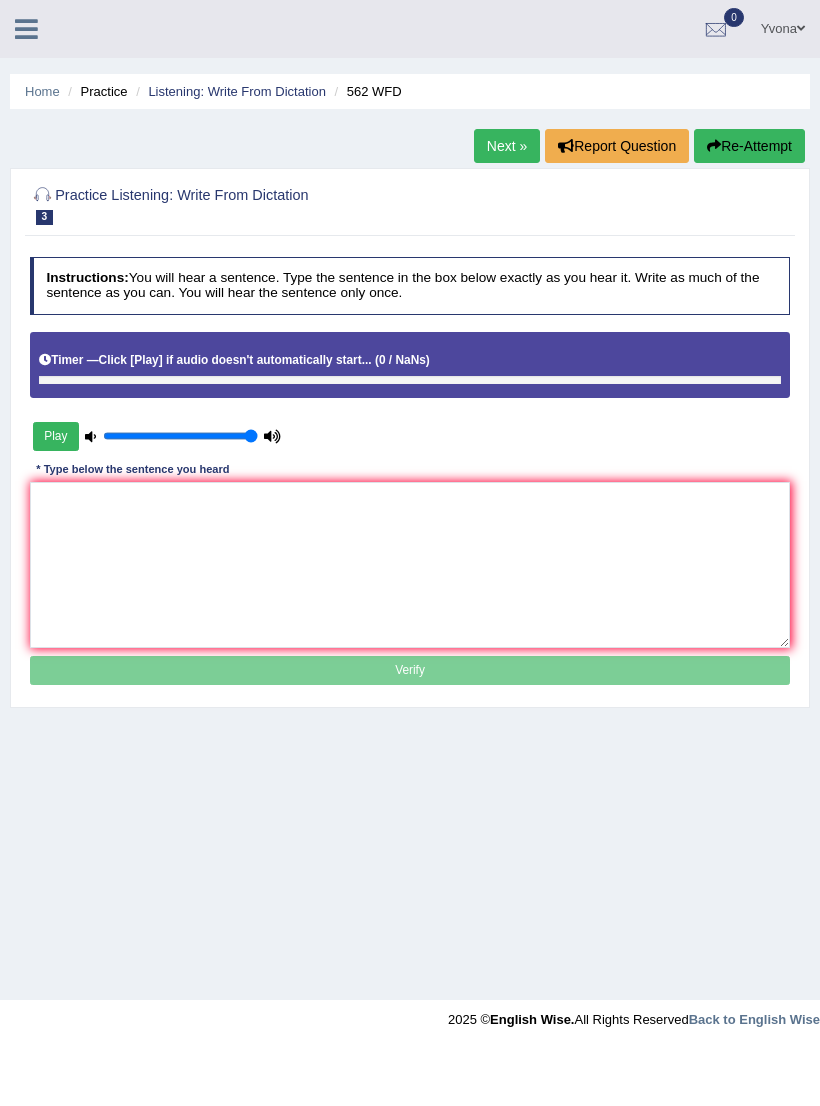 click on "Play" at bounding box center (56, 436) 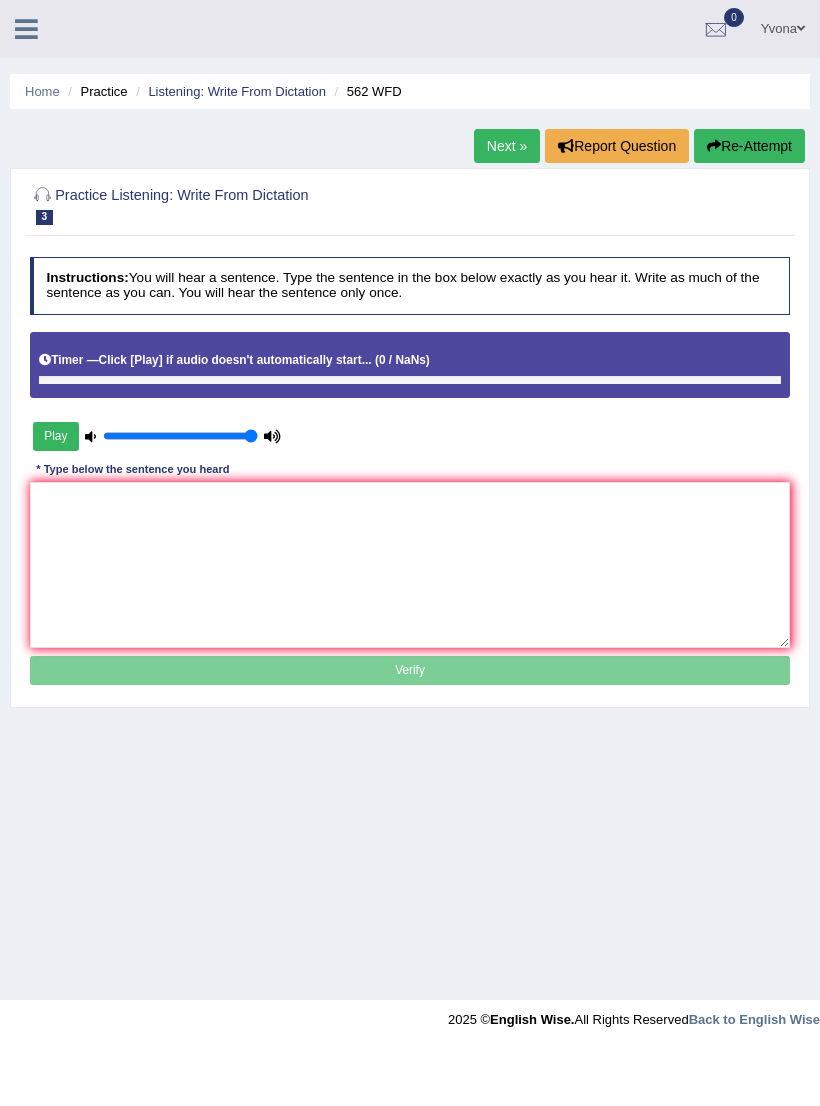 click on "Play" at bounding box center [56, 436] 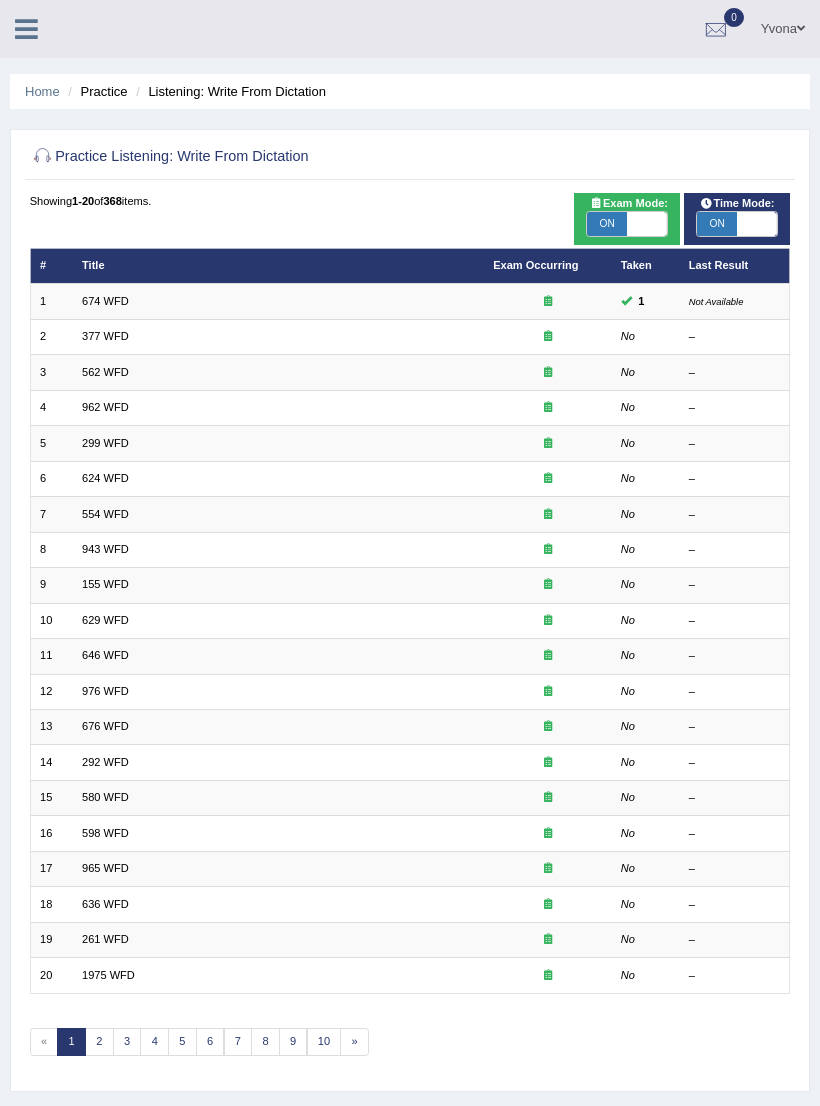 scroll, scrollTop: 0, scrollLeft: 0, axis: both 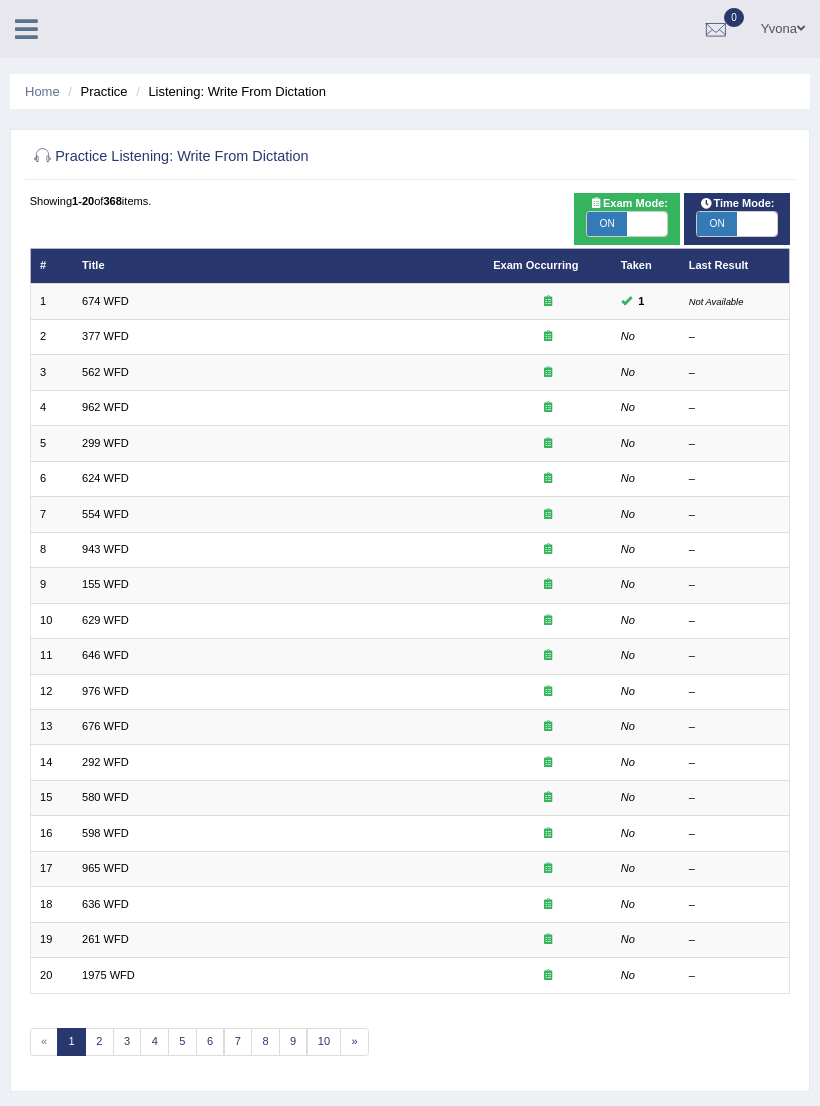 click on "962 WFD" at bounding box center (105, 407) 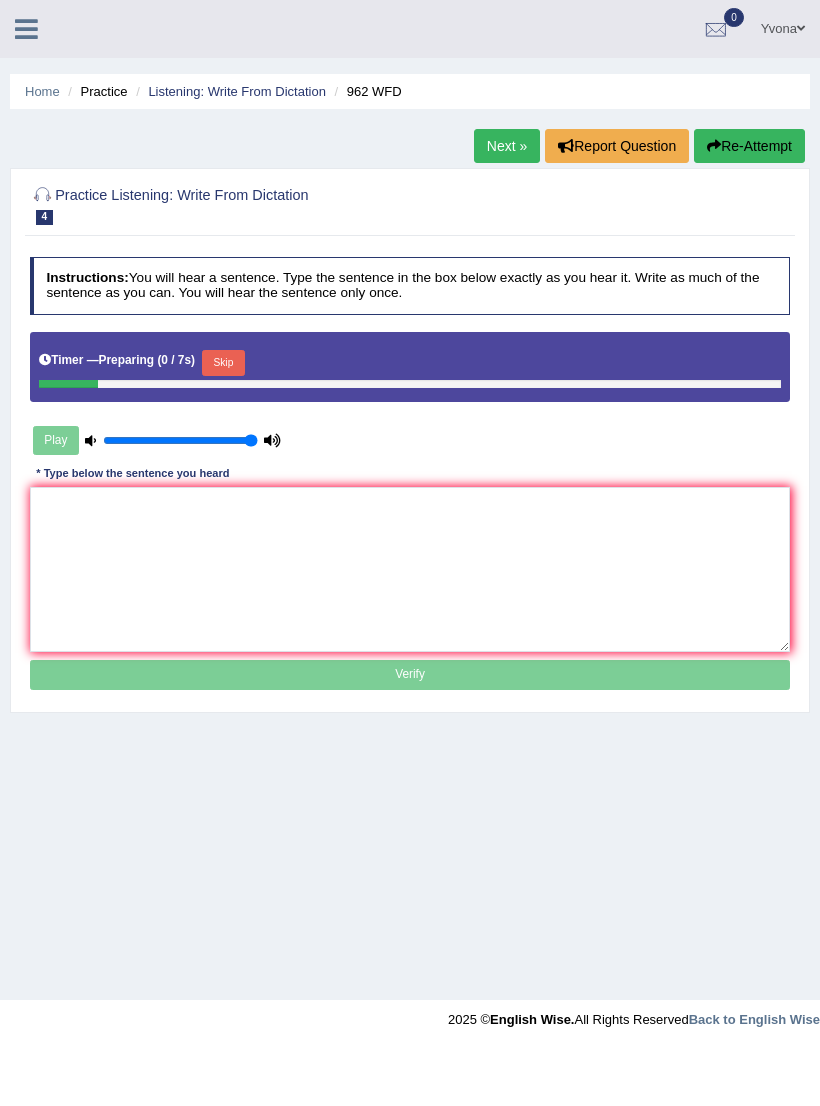 scroll, scrollTop: 0, scrollLeft: 0, axis: both 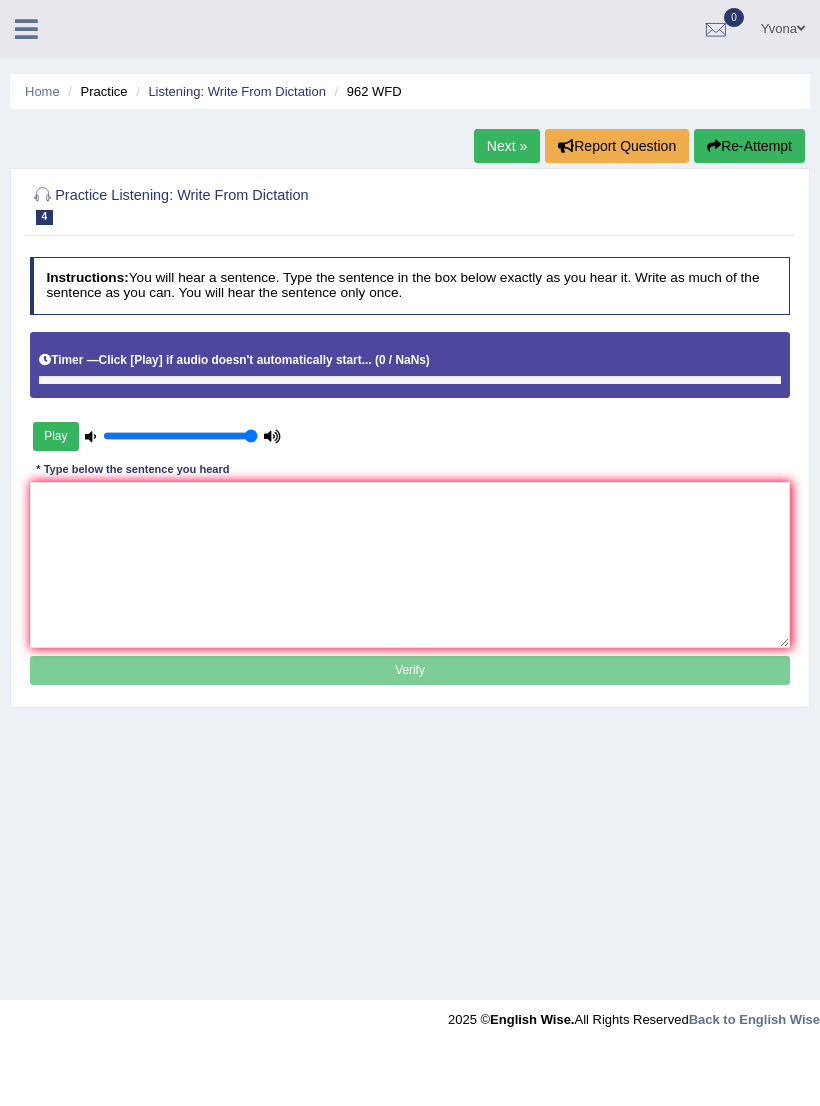 click on "Play" at bounding box center (56, 436) 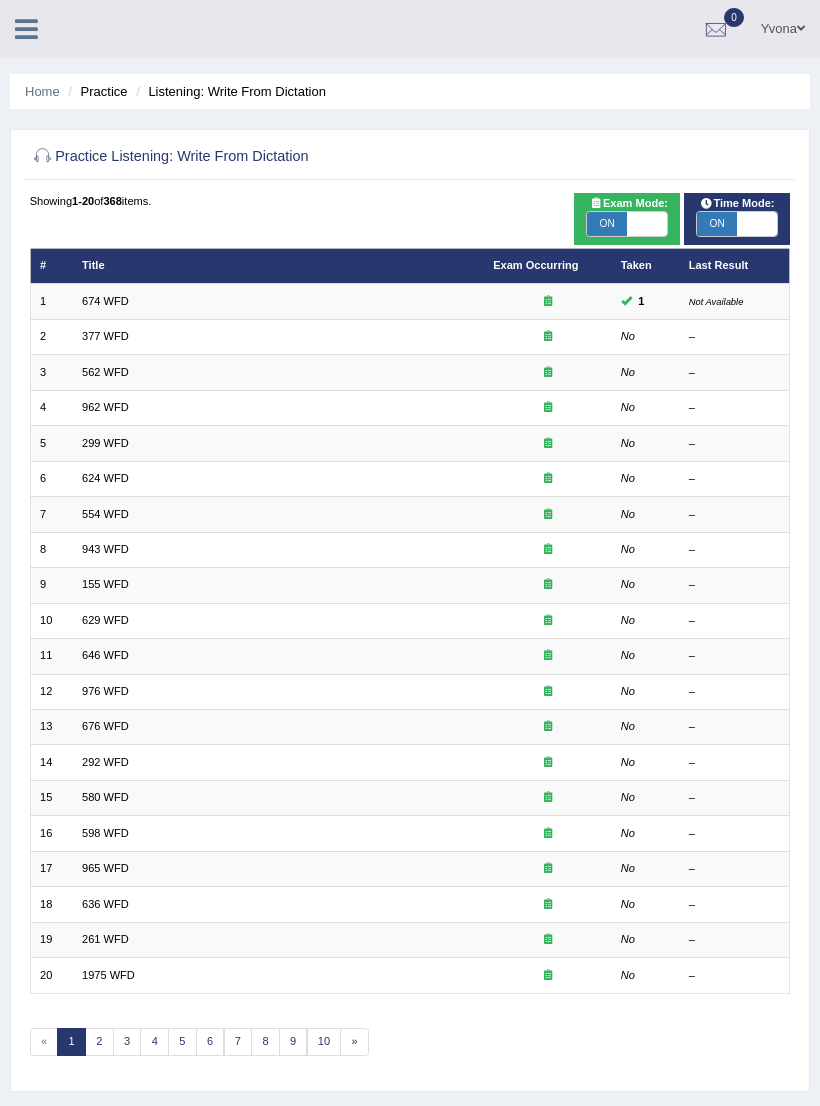 scroll, scrollTop: 0, scrollLeft: 0, axis: both 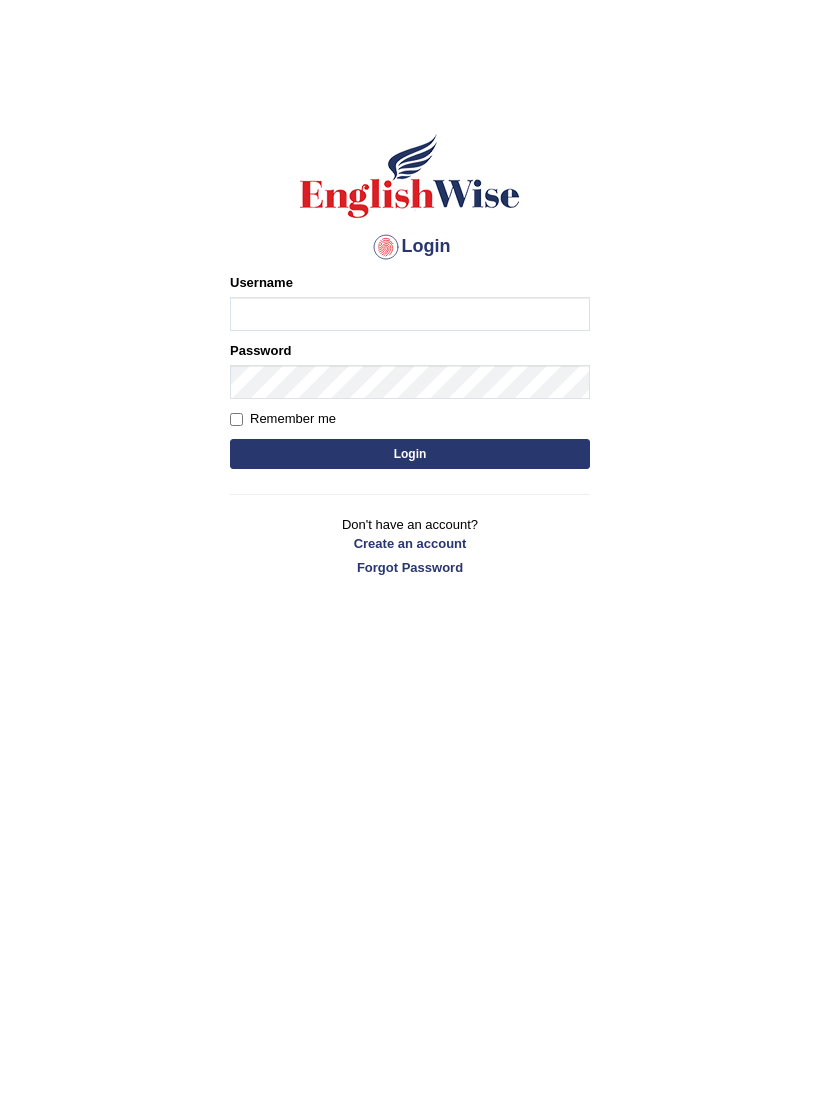 click on "Username" at bounding box center [410, 314] 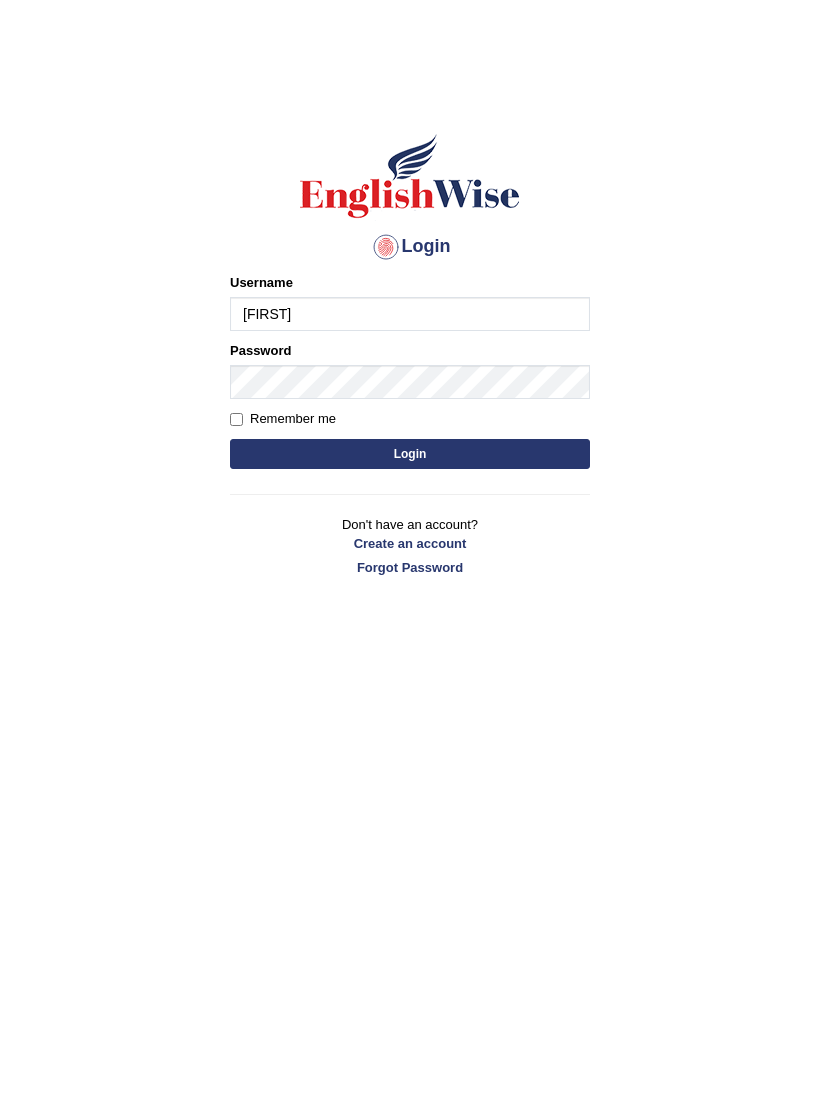 type on "Ivona" 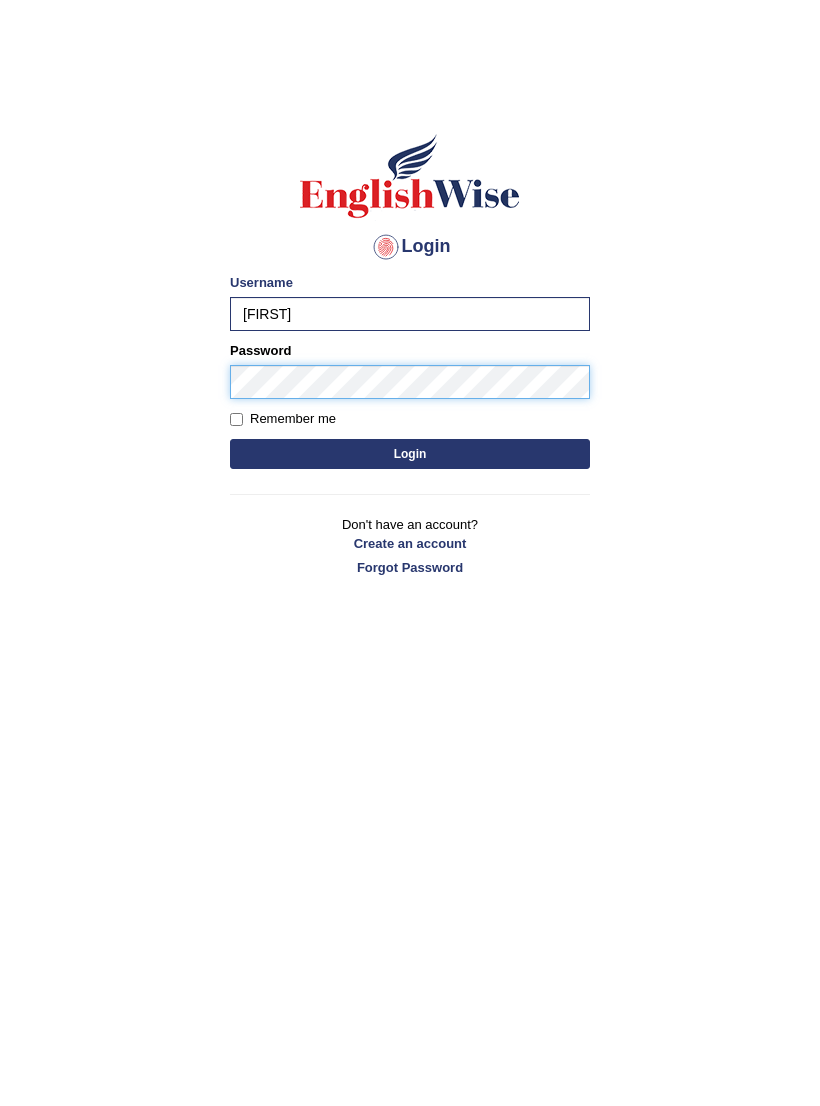 click on "Login" at bounding box center [410, 454] 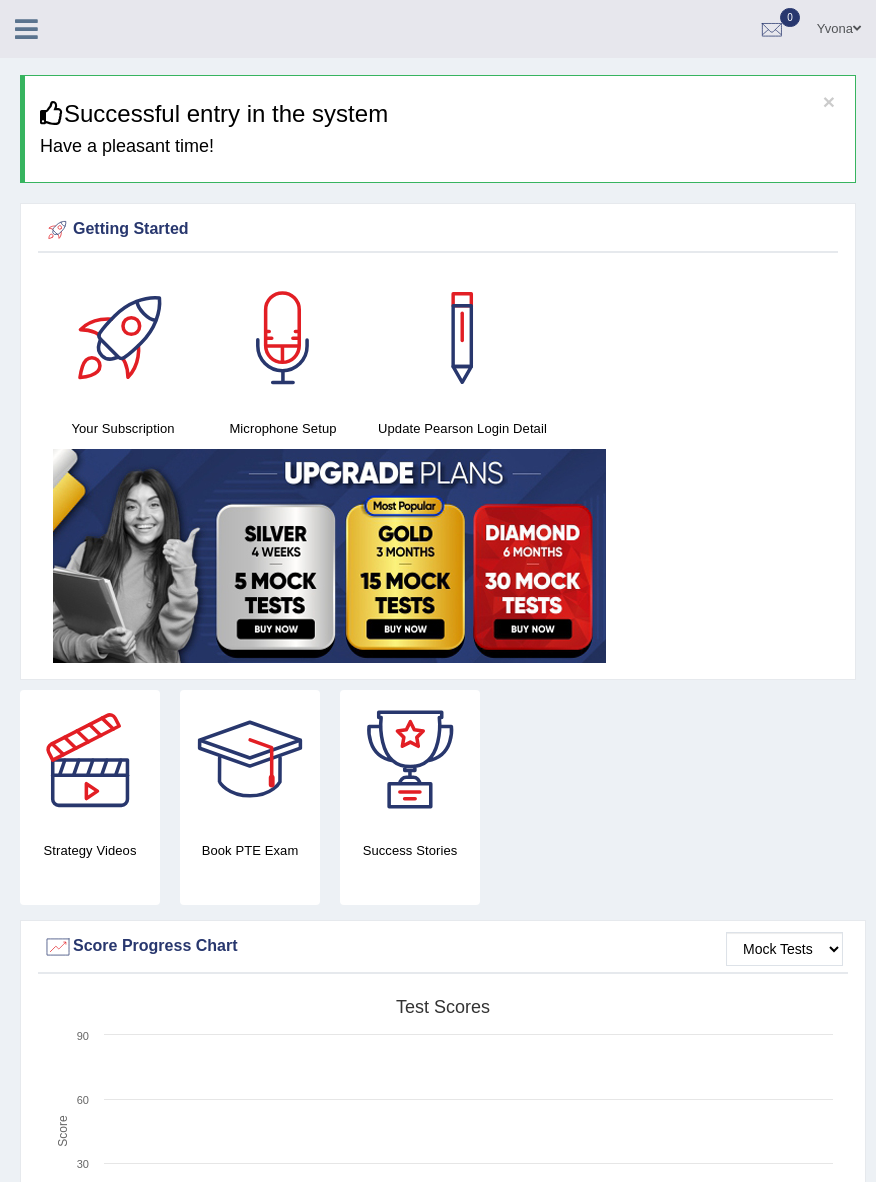 scroll, scrollTop: 5, scrollLeft: 0, axis: vertical 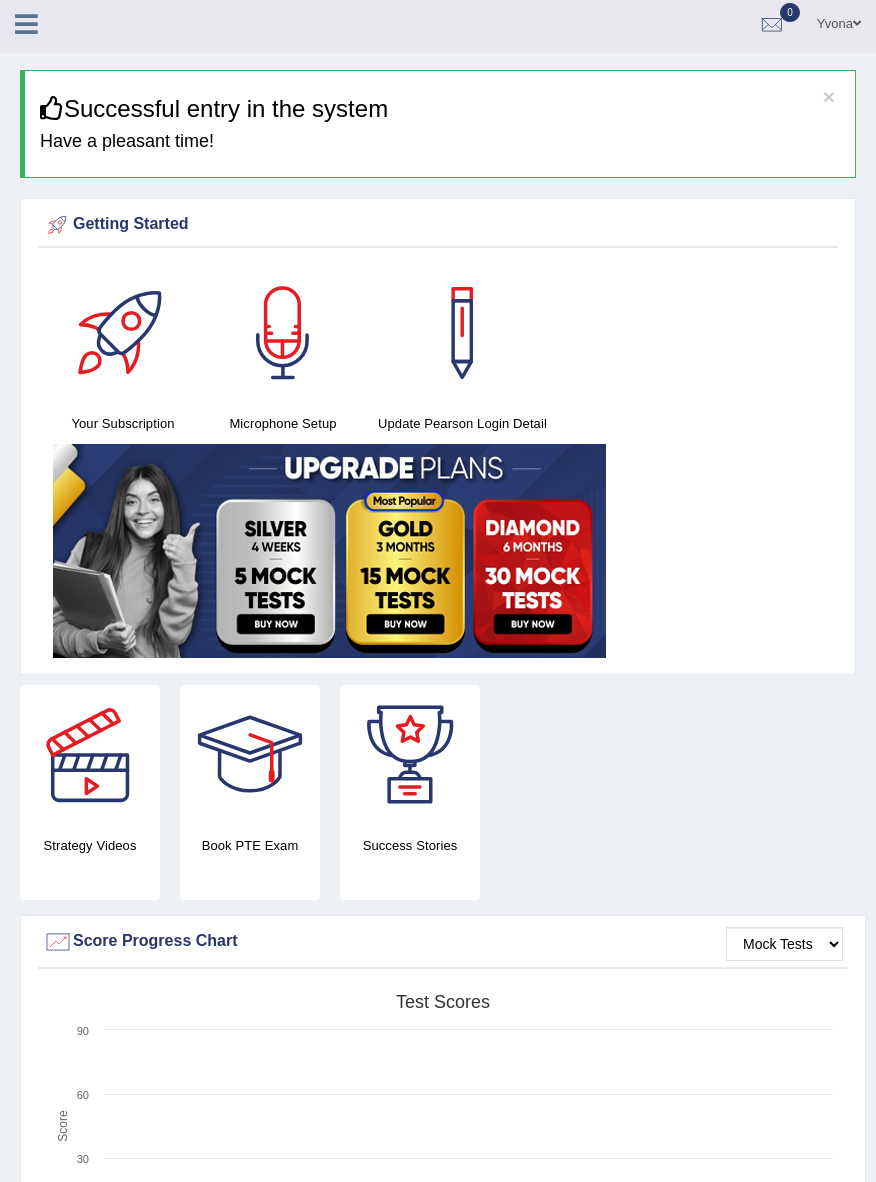 click at bounding box center (26, 24) 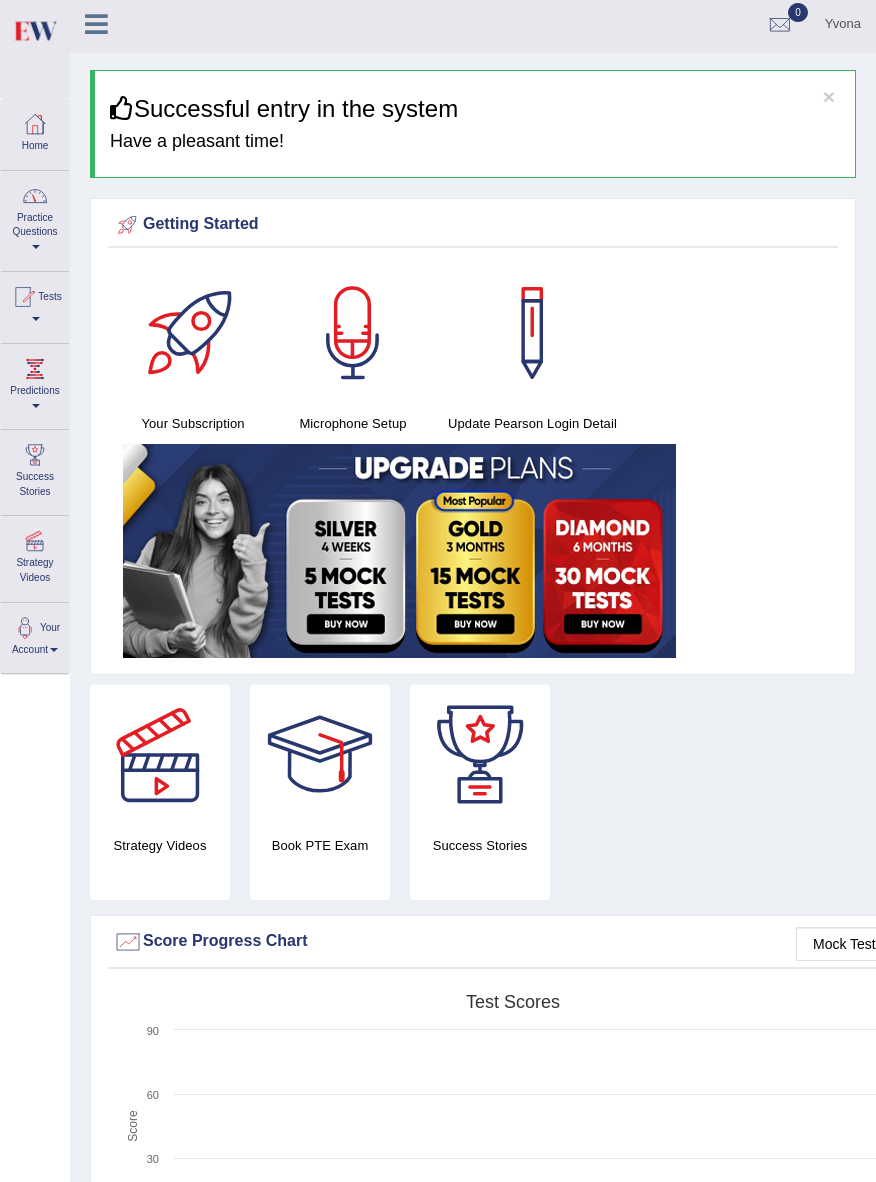 click on "Practice Questions" at bounding box center (35, 218) 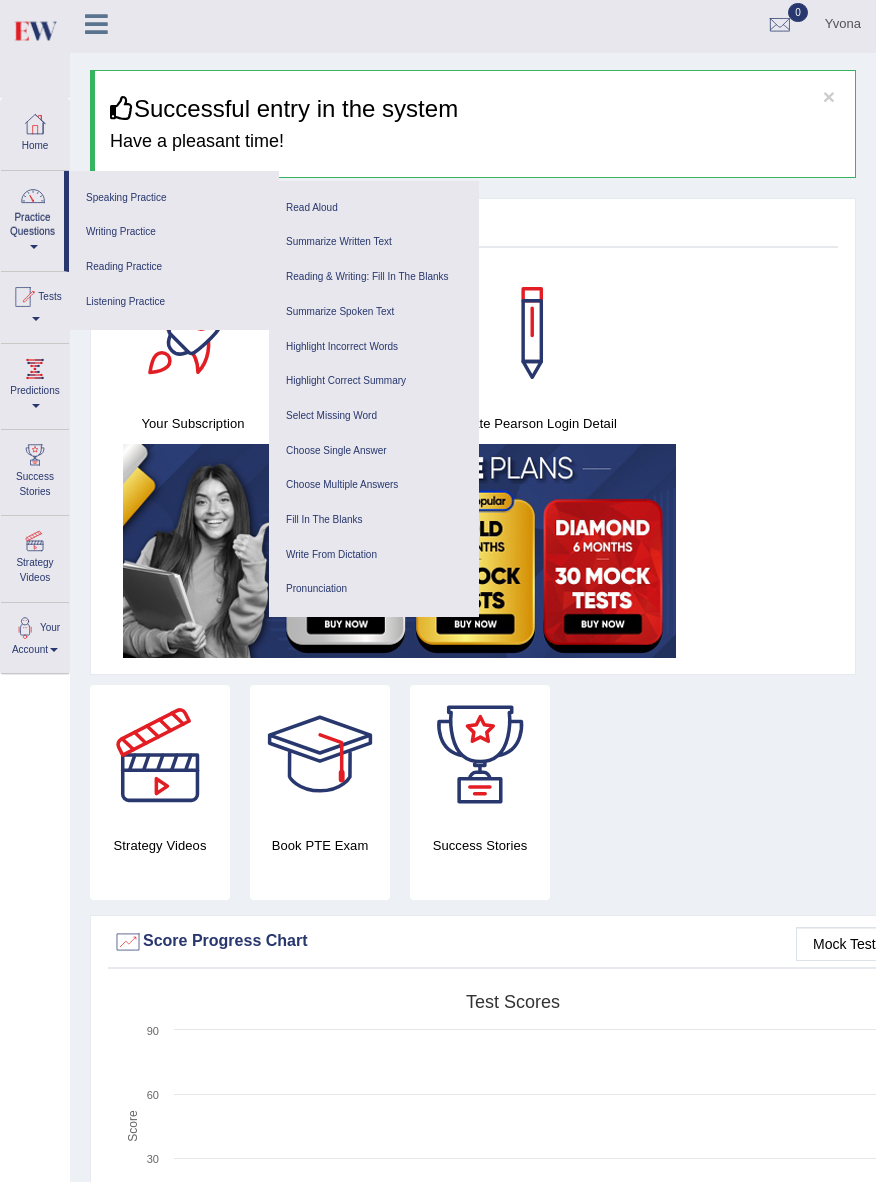 click on "Write From Dictation" at bounding box center (374, 555) 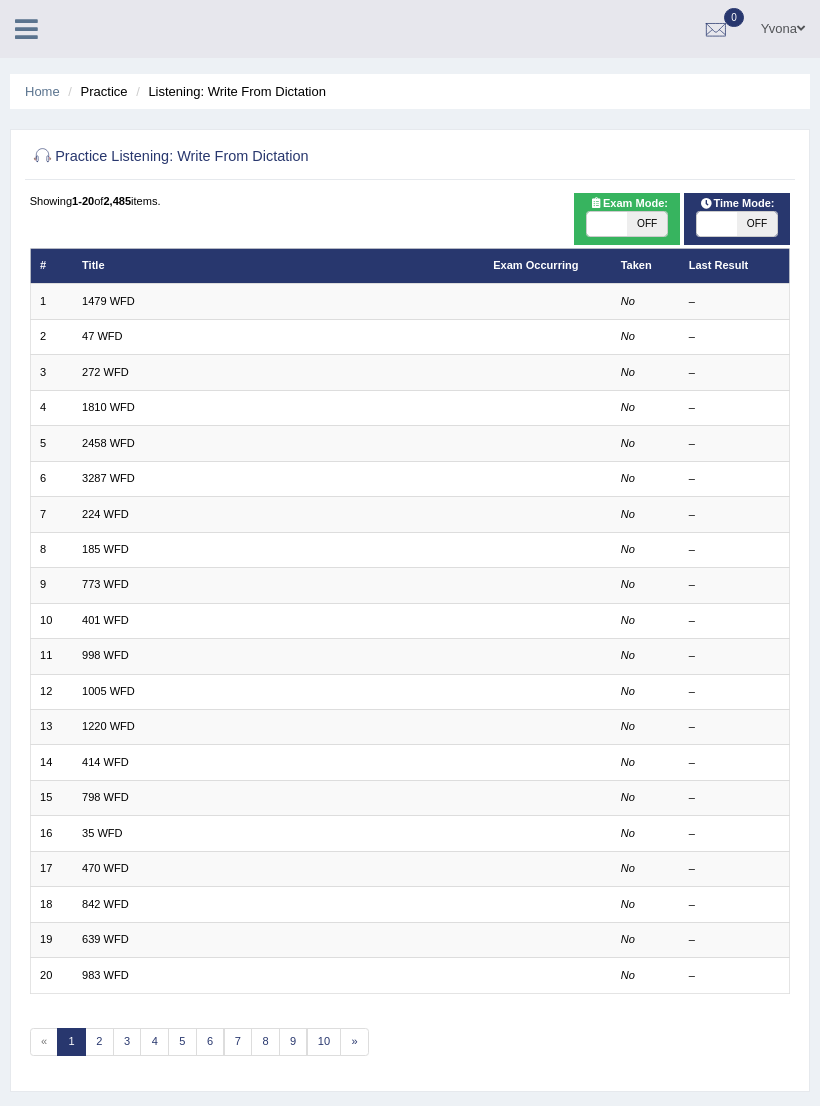 scroll, scrollTop: 0, scrollLeft: 0, axis: both 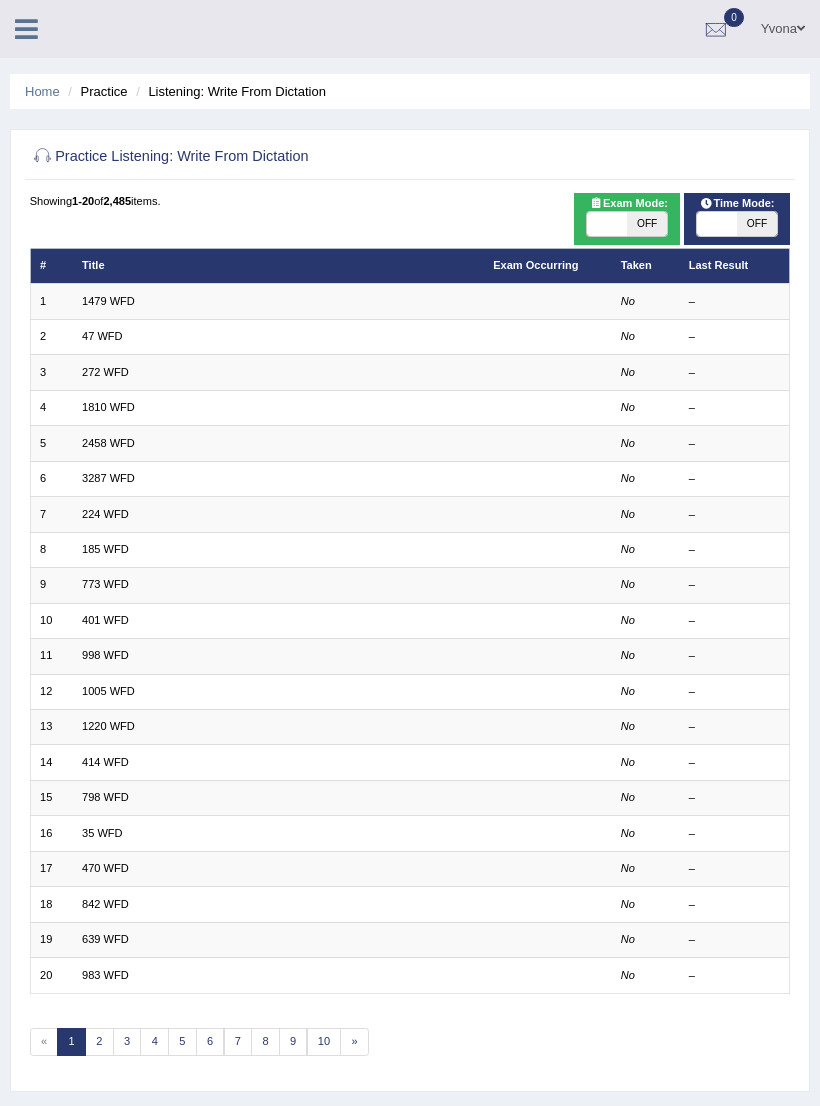 click on "1479 WFD" at bounding box center [108, 301] 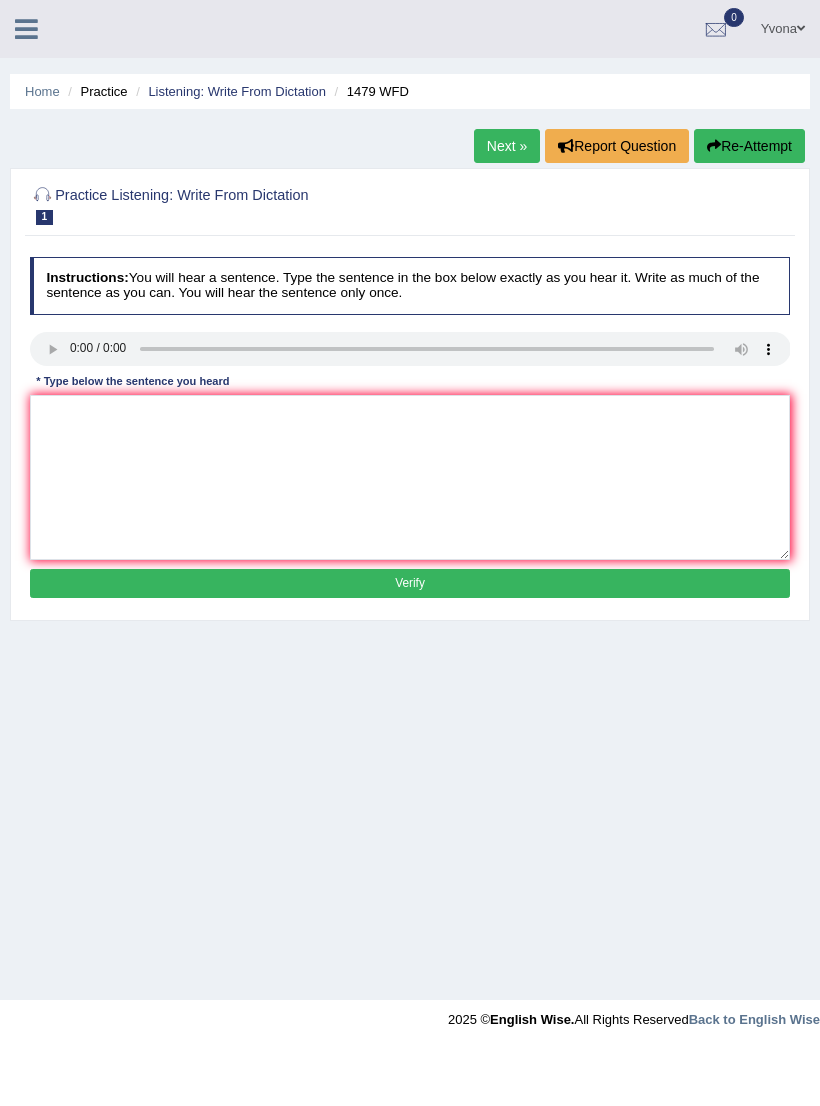 scroll, scrollTop: 0, scrollLeft: 0, axis: both 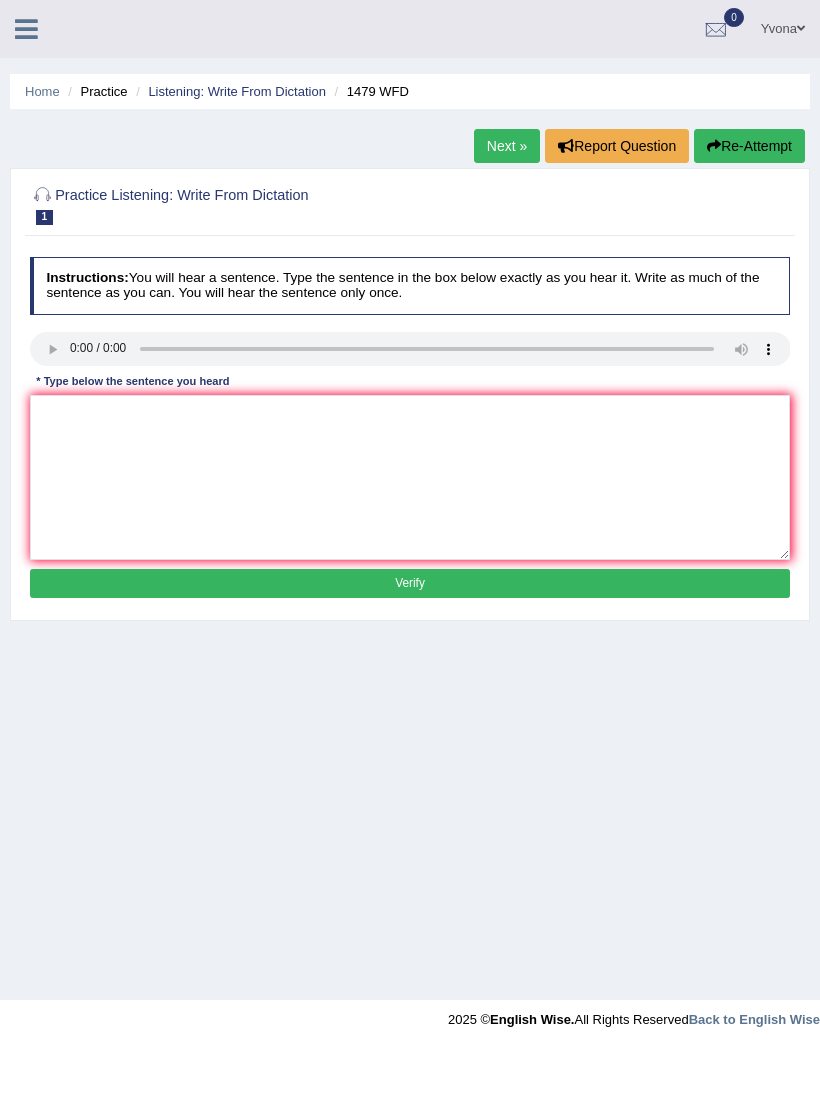 click on "Instructions:  You will hear a sentence. Type the sentence in the box below exactly as you hear it. Write as much of the sentence as you can. You will hear the sentence only once.
Transcript: The teacher required students to attend a ceremony held in the playground in the summer vacation. * Type below the sentence you heard Accuracy Comparison for Writing Scores:
Red:  Missed Words
Green:  Correct Words
Blue:  Added/Mistyped Words
Accuracy:   Punctuation at the end  You wrote first capital letter A.I. Engine Result:  Processing... Verify" at bounding box center (409, 430) 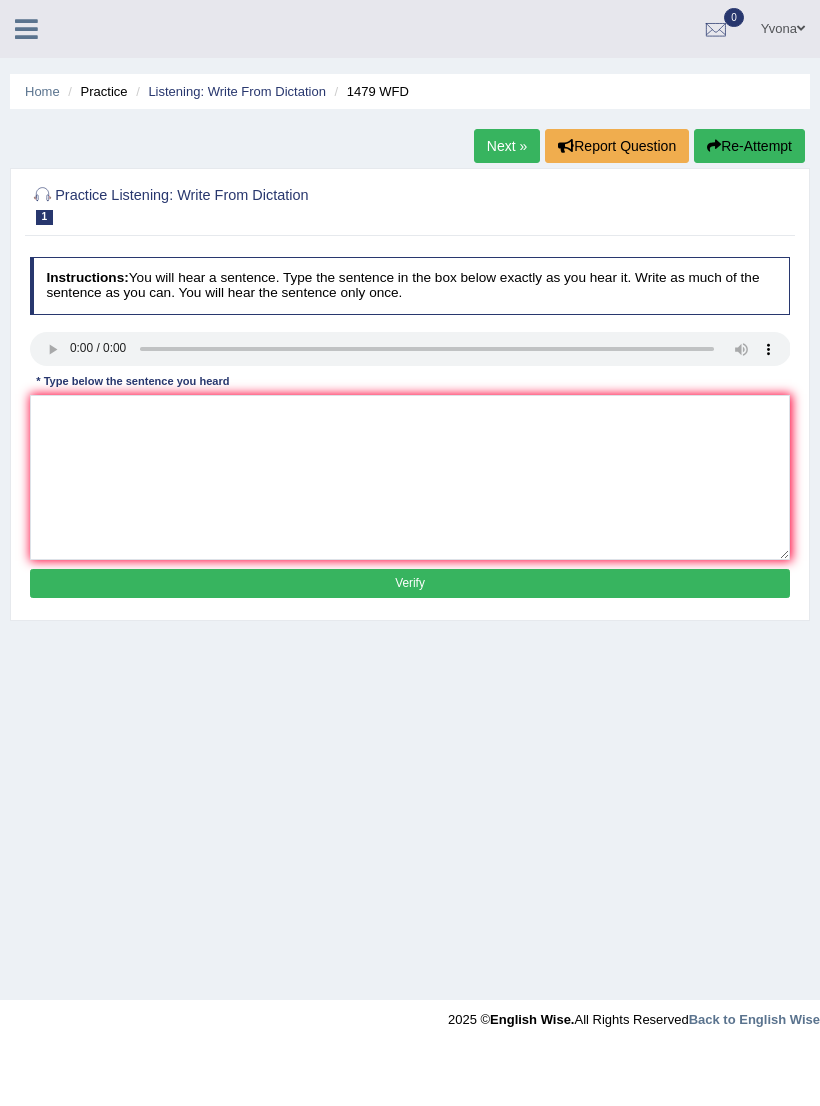 click at bounding box center [410, 349] 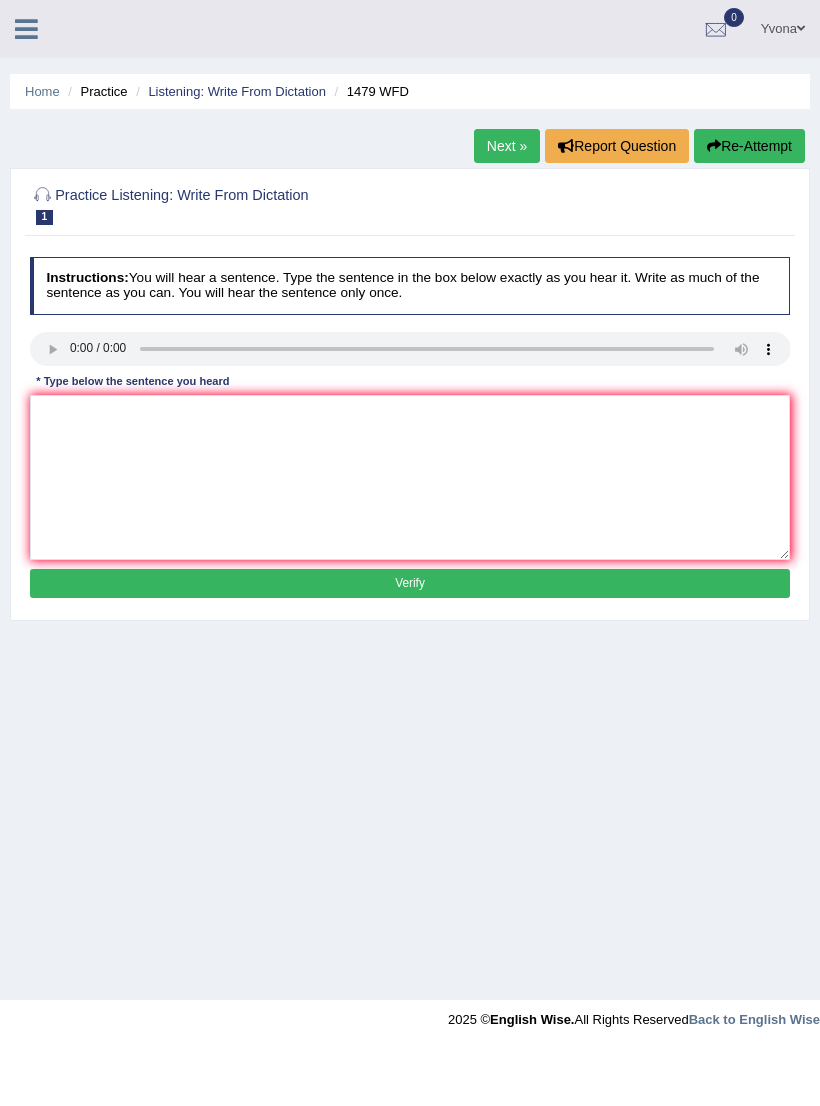 click on "Listening: Write From Dictation" at bounding box center [237, 91] 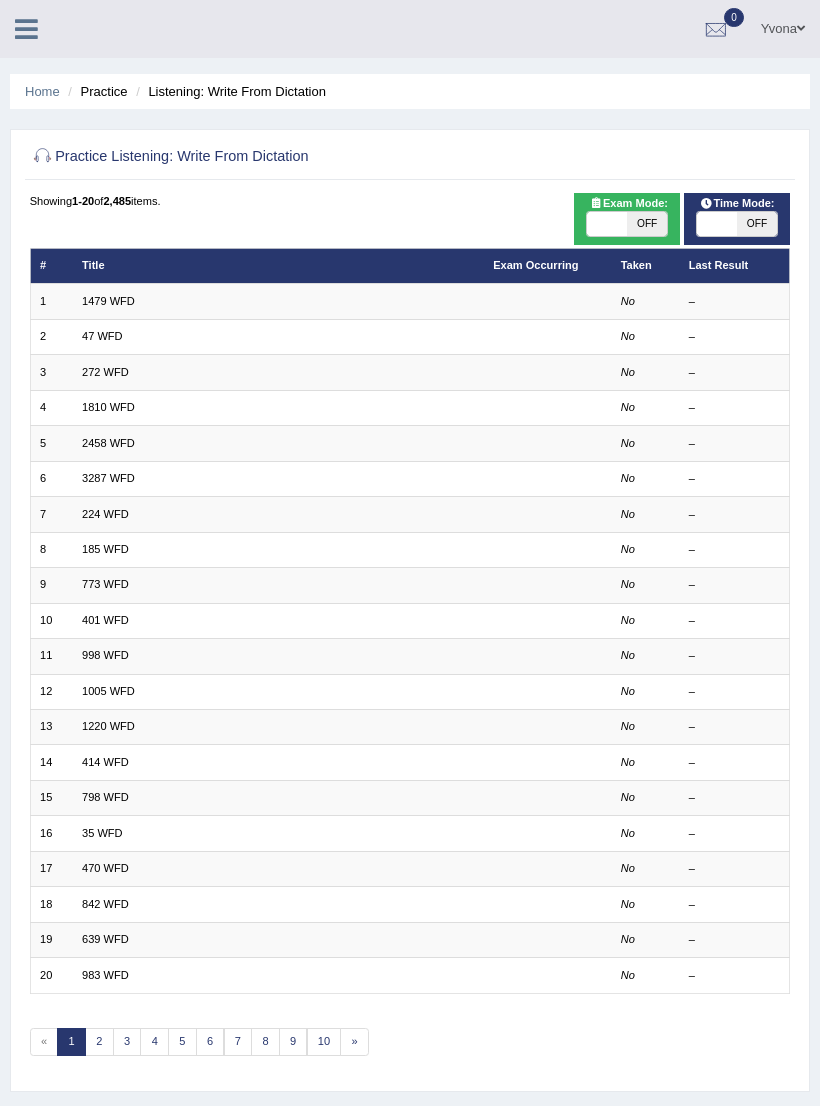 scroll, scrollTop: 0, scrollLeft: 0, axis: both 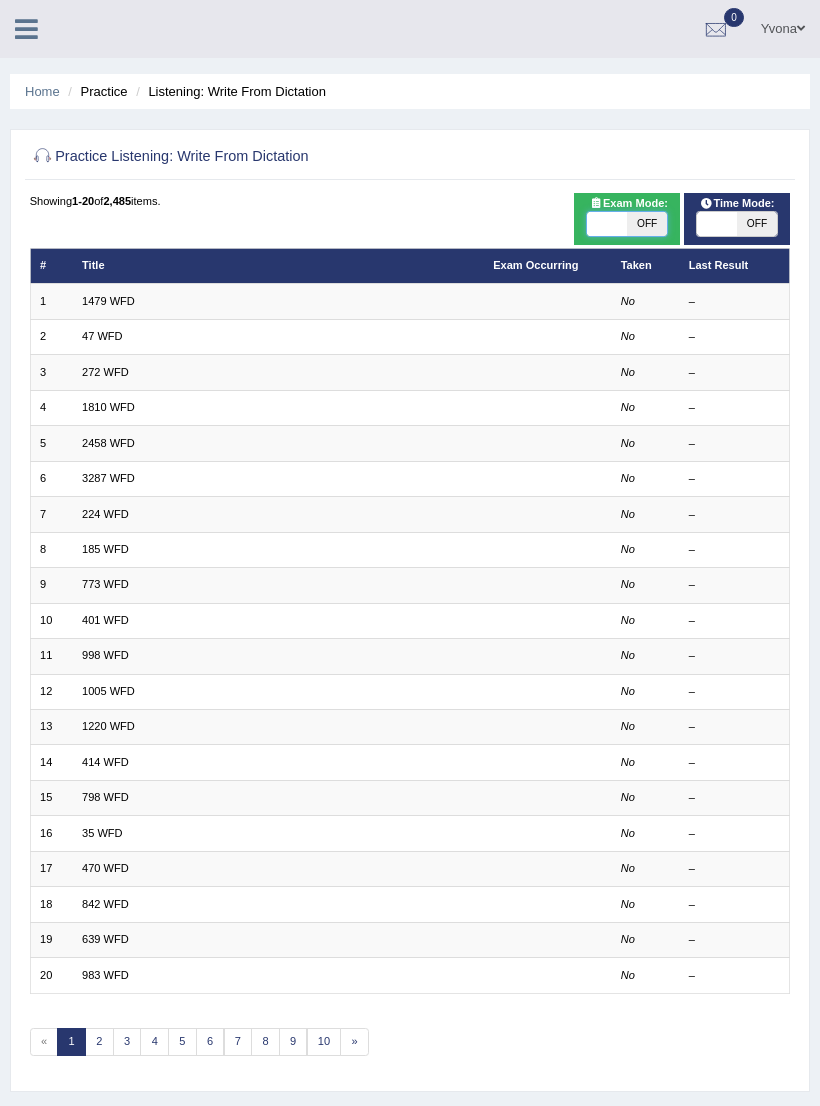 checkbox on "true" 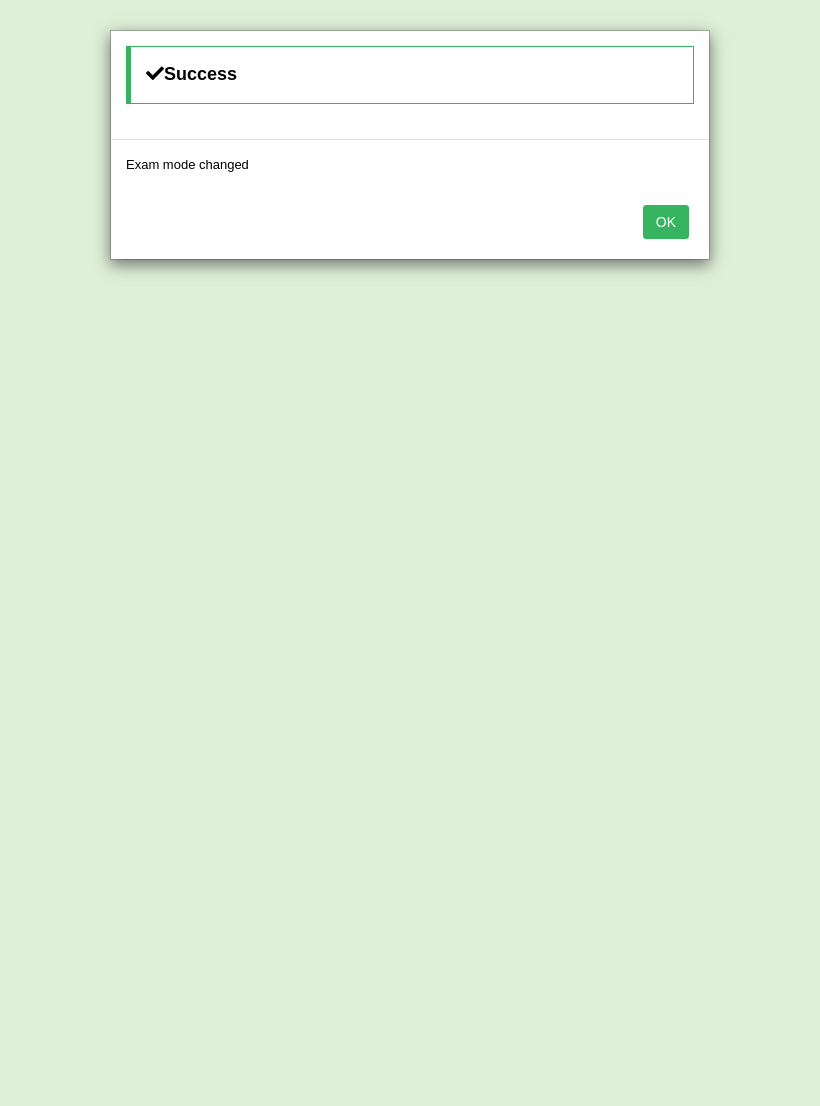 click on "OK" at bounding box center (666, 222) 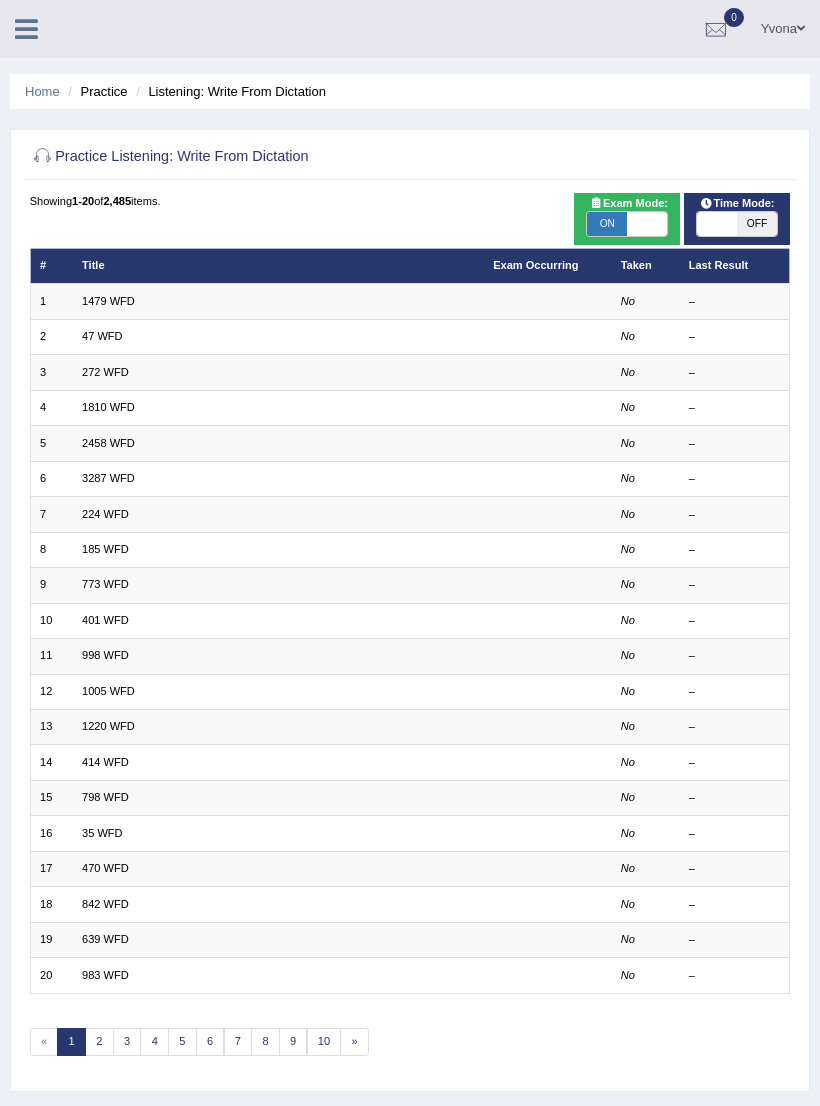 checkbox on "true" 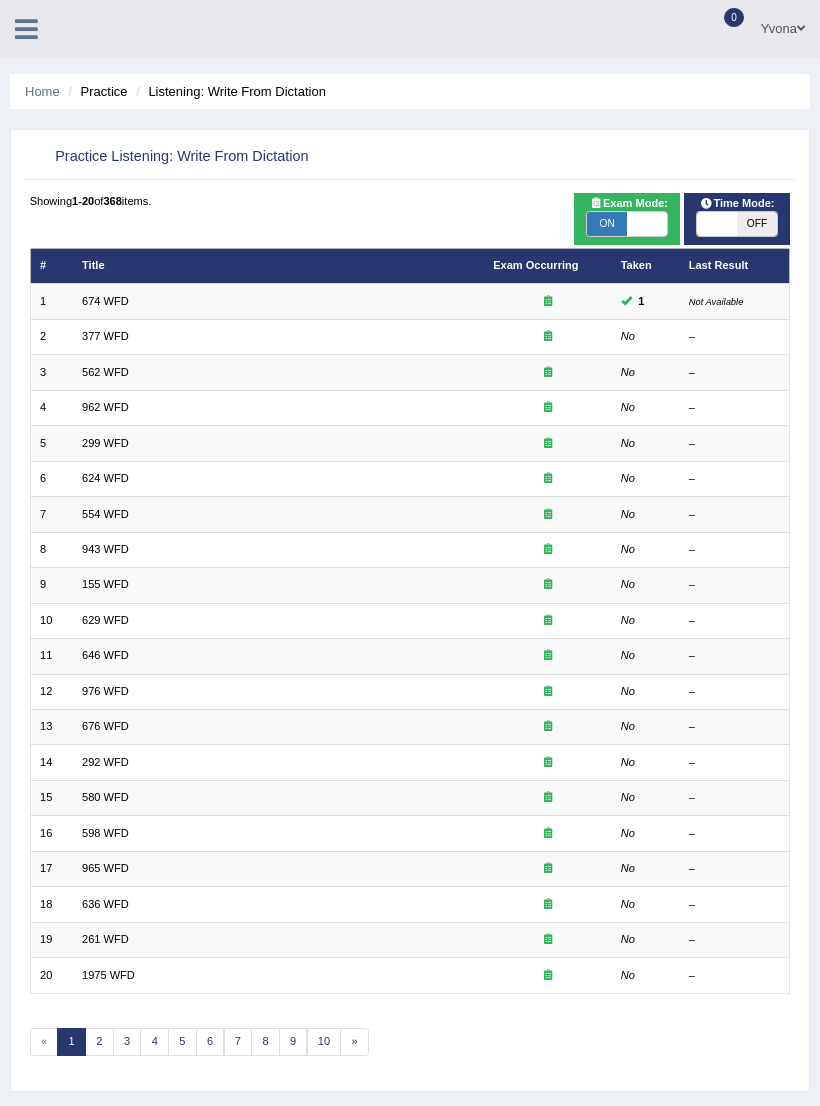 scroll, scrollTop: 0, scrollLeft: 0, axis: both 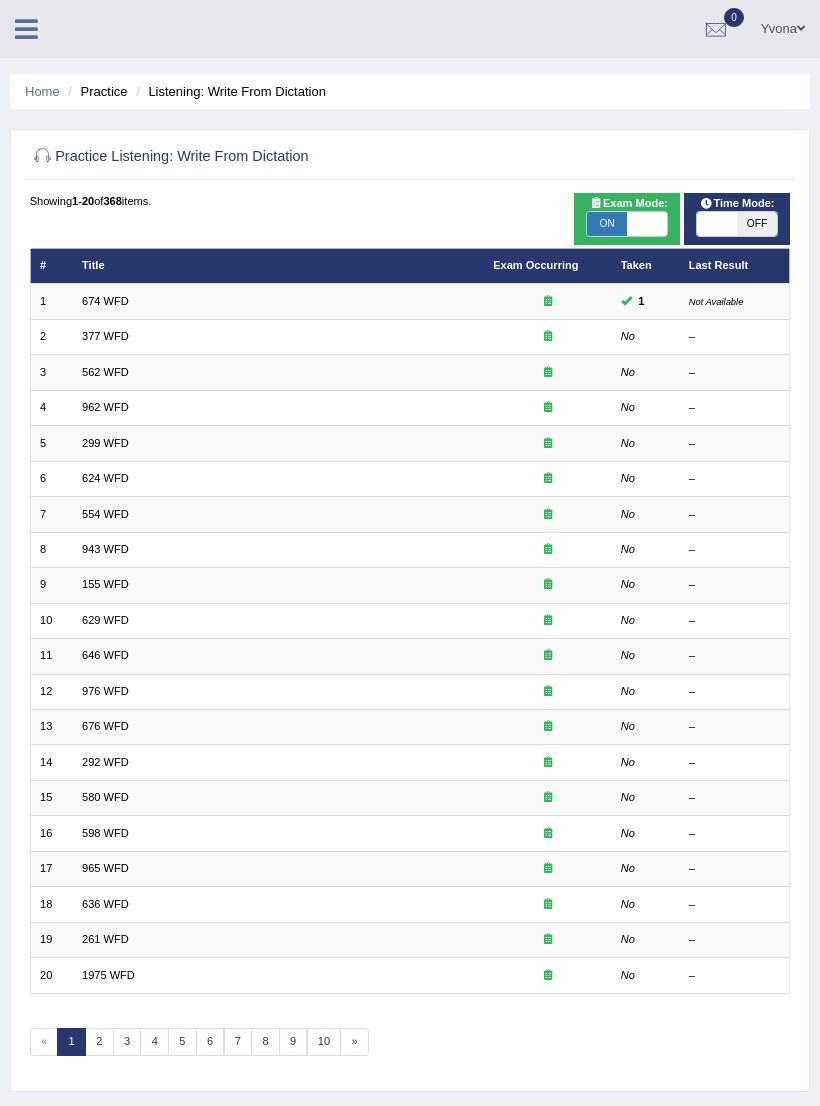 click on "OFF" at bounding box center (757, 224) 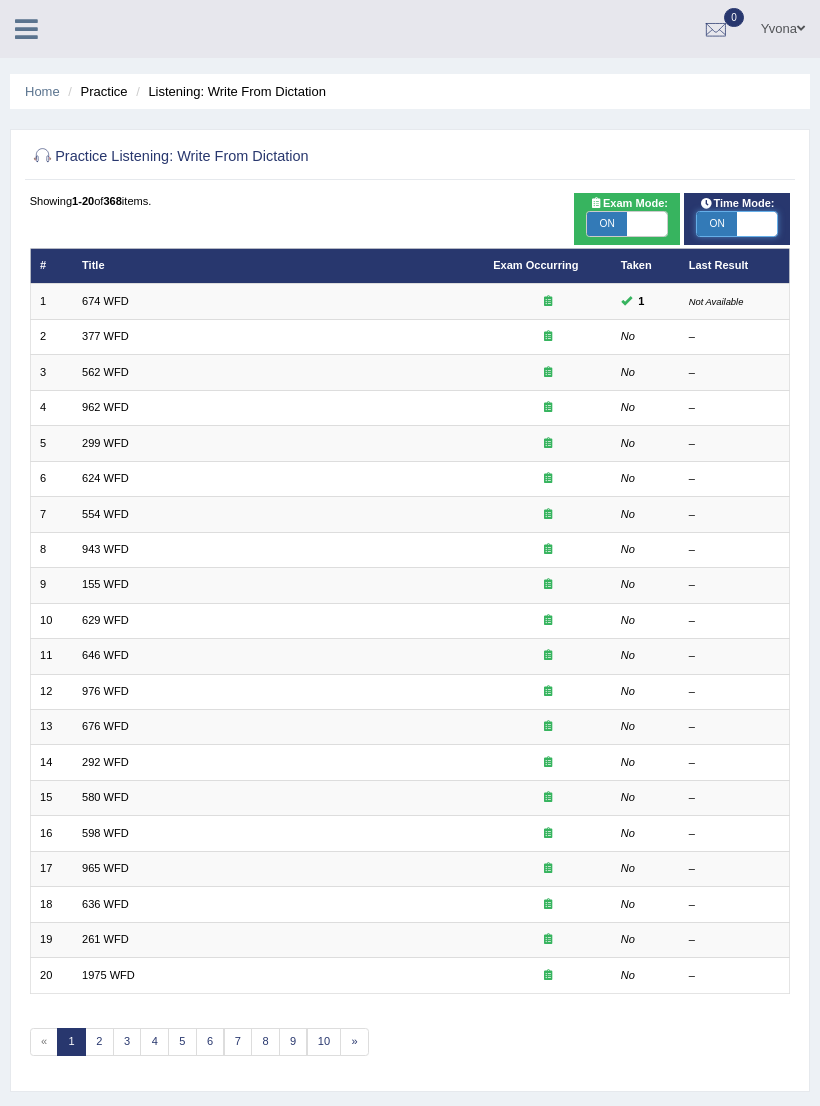 checkbox on "true" 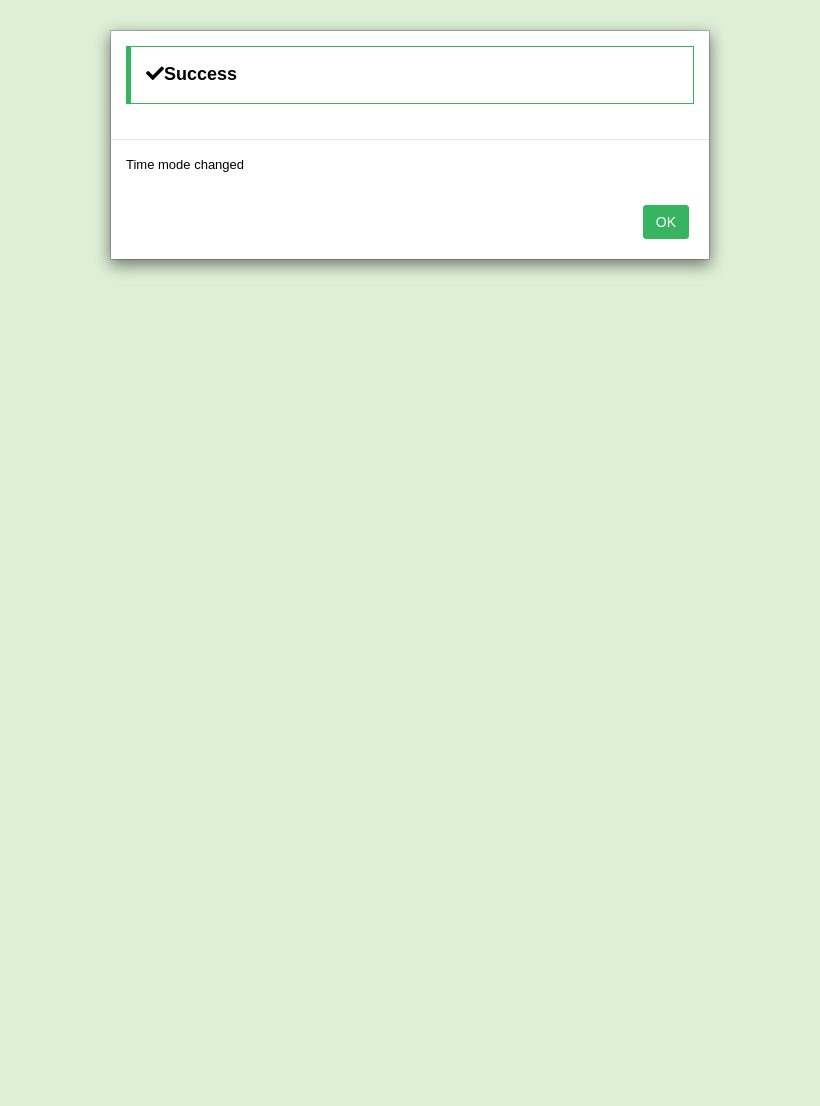 click on "OK" at bounding box center [666, 222] 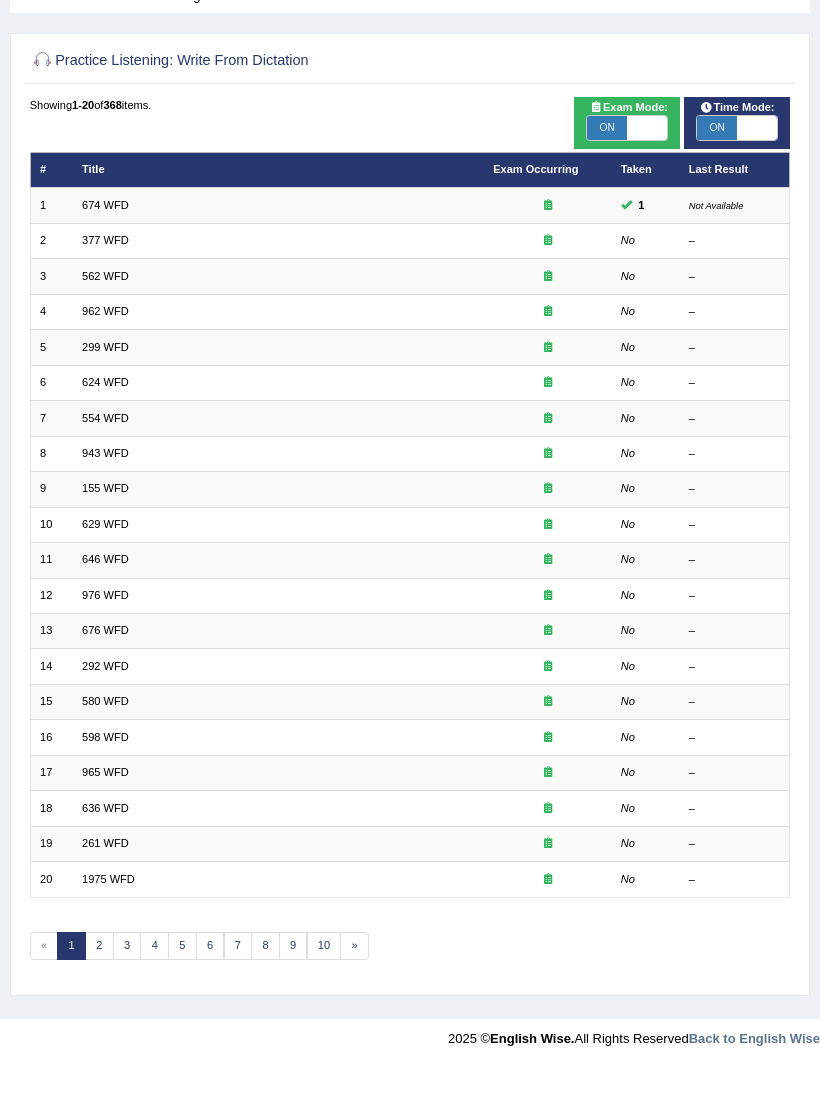 scroll, scrollTop: 84, scrollLeft: 0, axis: vertical 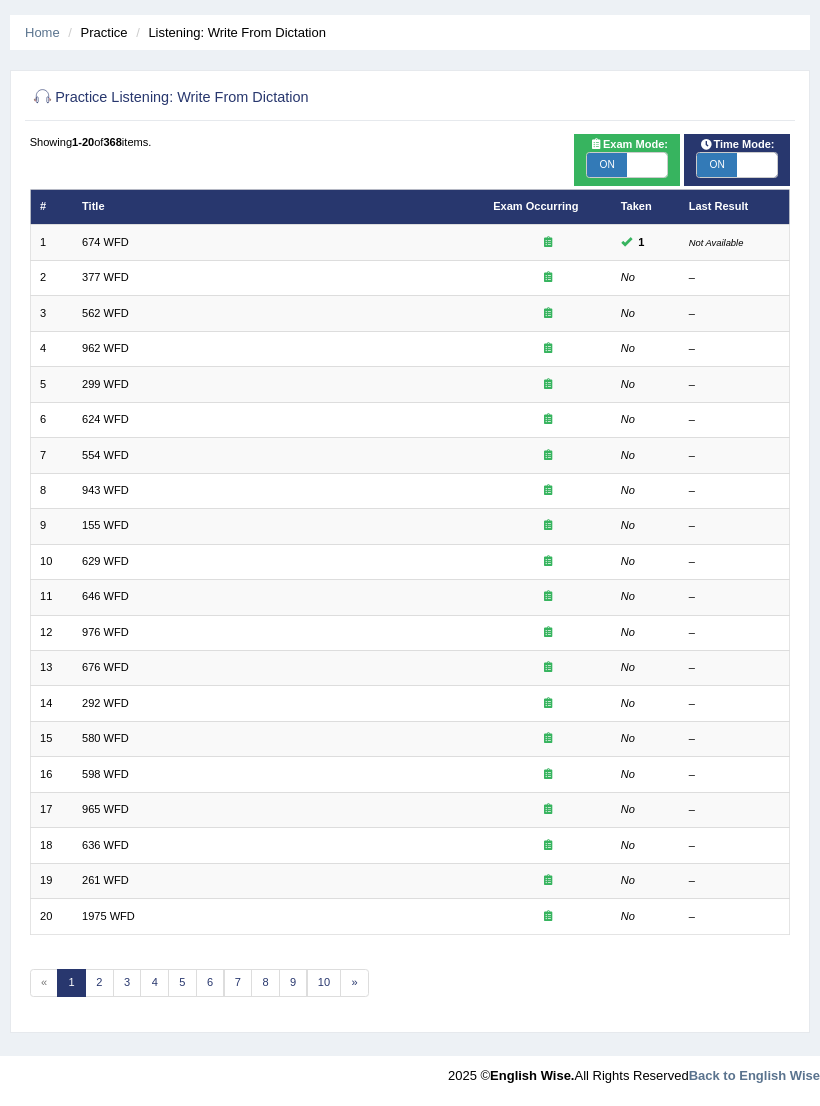 click on "1975 WFD" at bounding box center (108, 916) 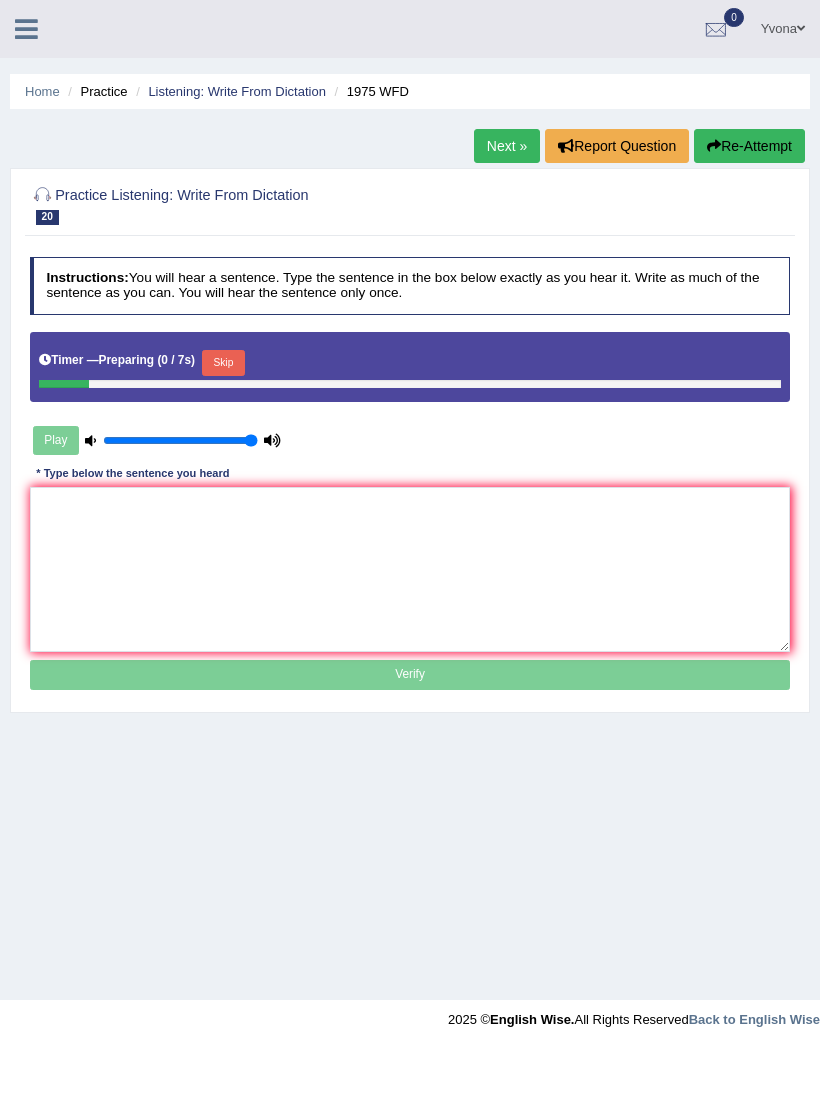 scroll, scrollTop: 0, scrollLeft: 0, axis: both 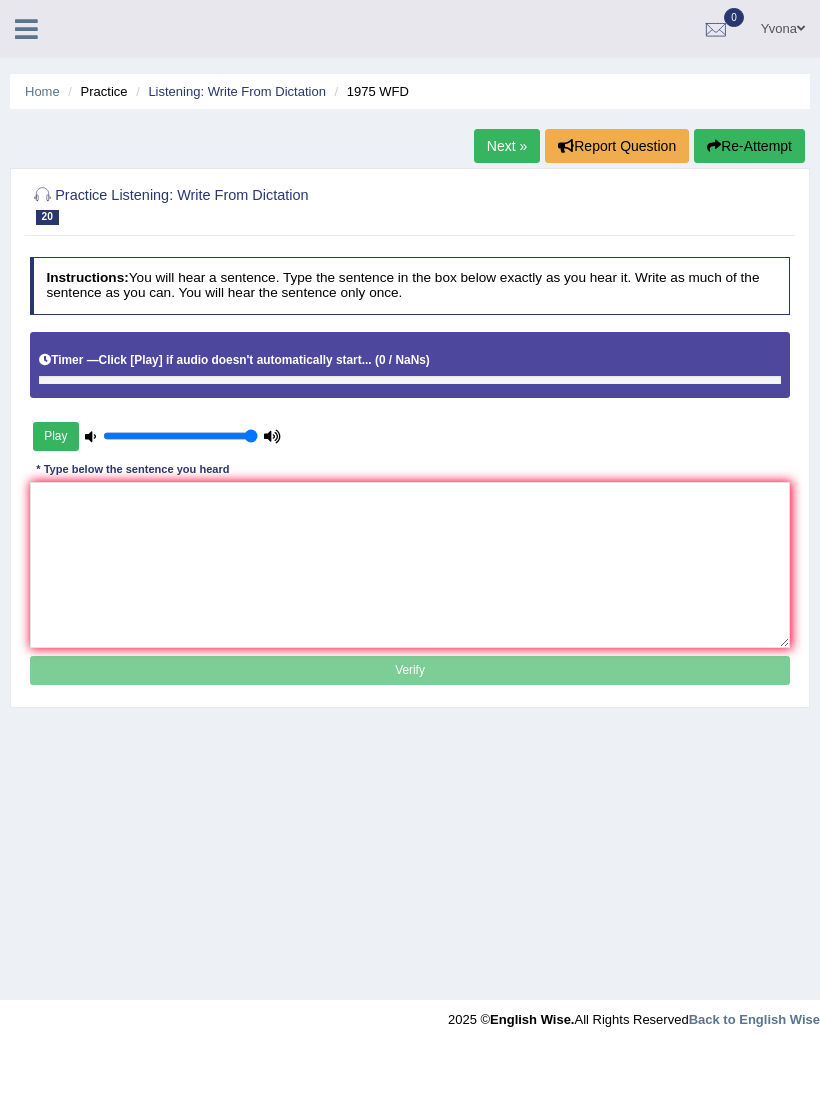 click on "Play" at bounding box center [56, 436] 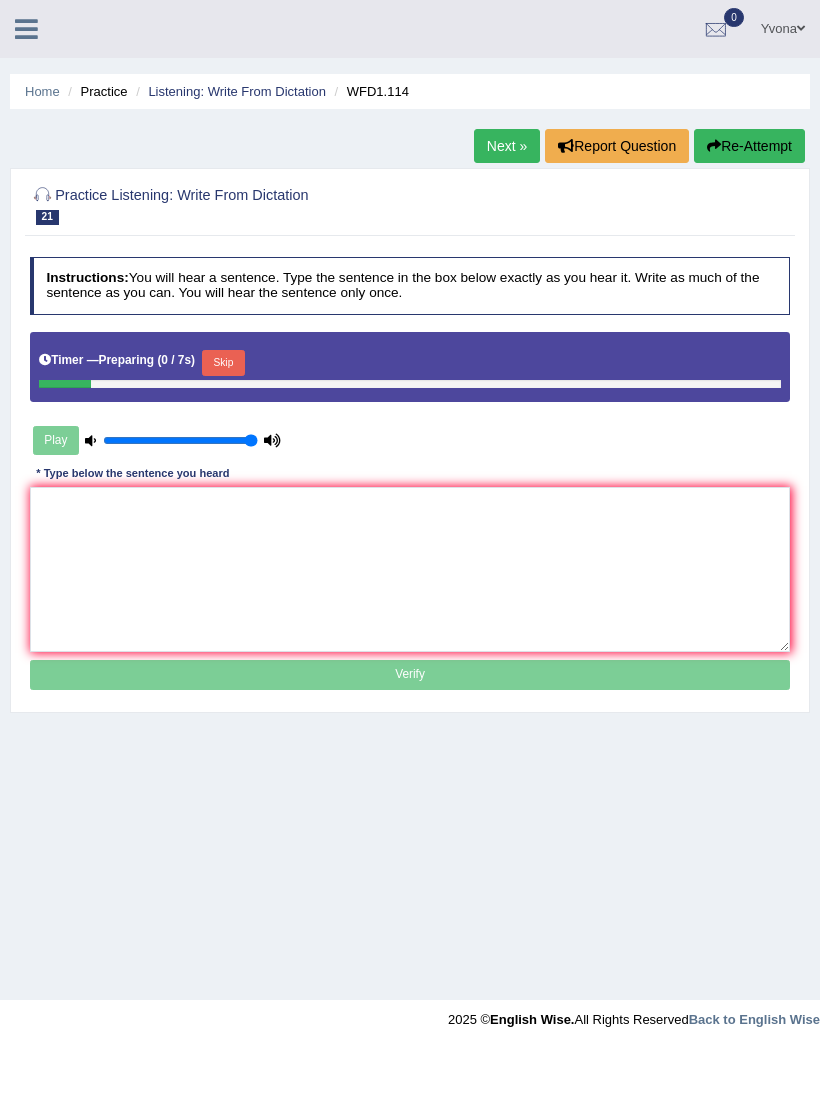 scroll, scrollTop: 0, scrollLeft: 0, axis: both 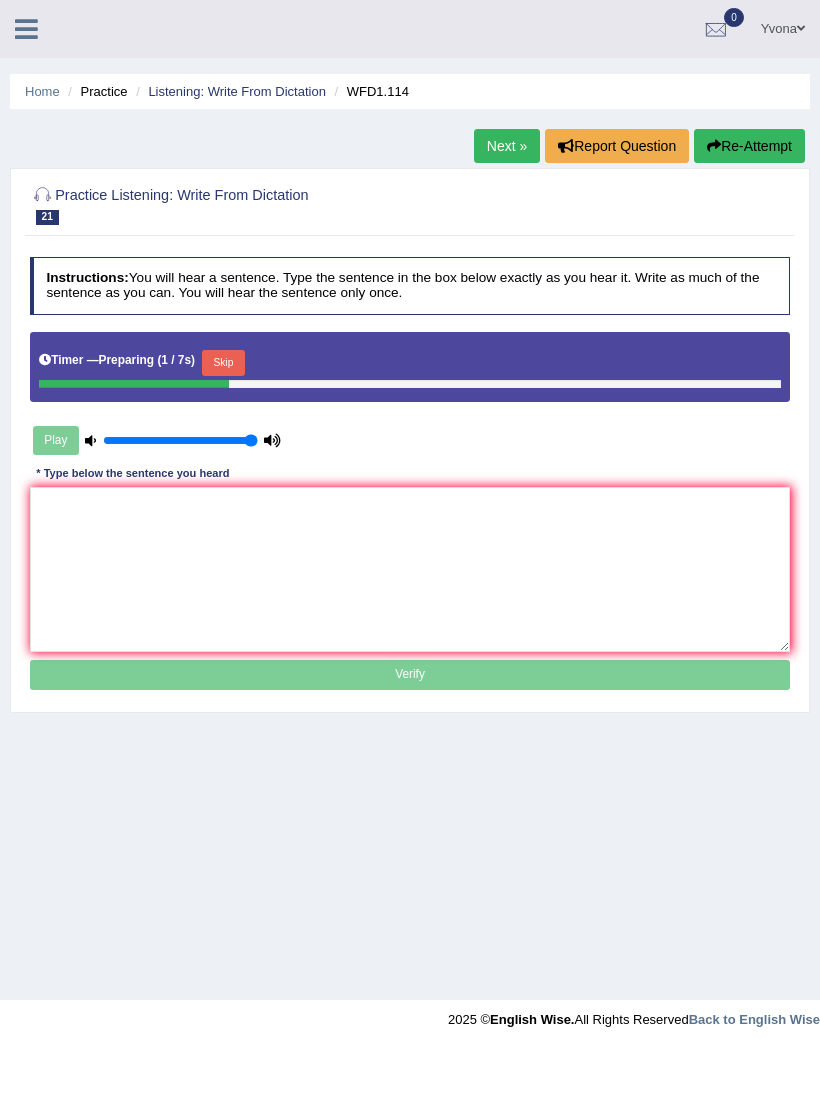click on "Skip" at bounding box center (223, 363) 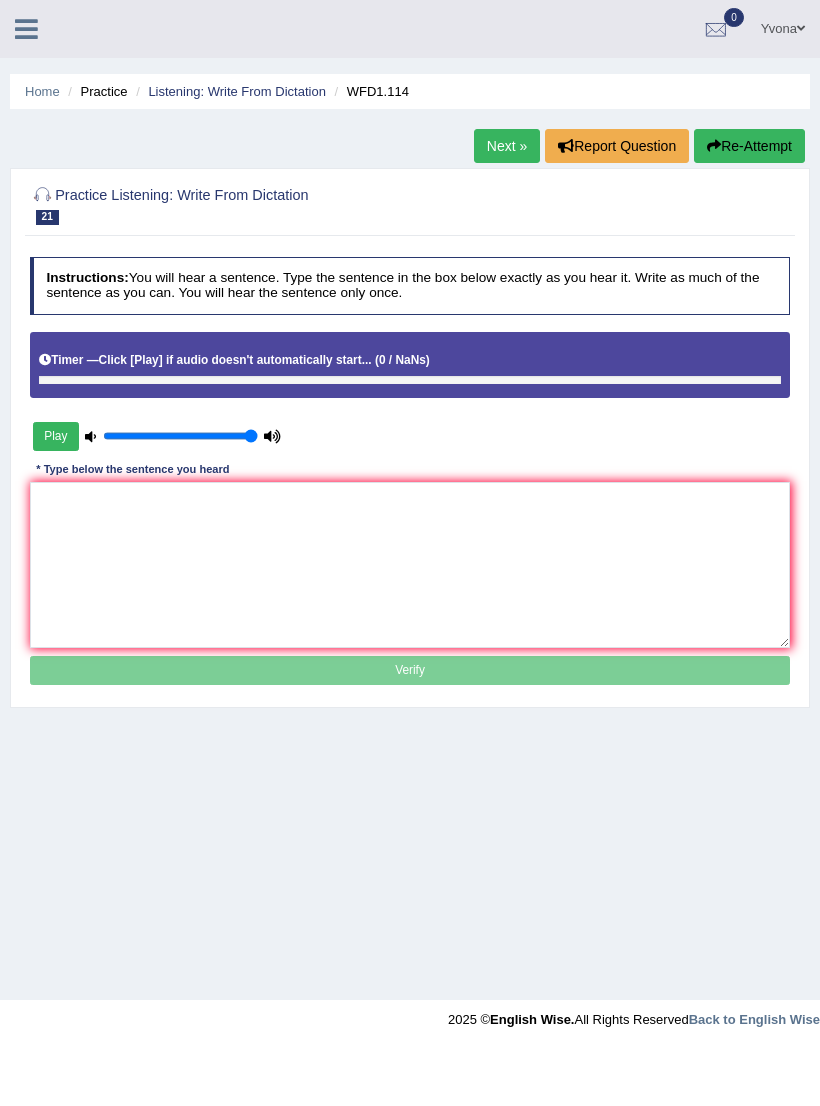 click on "Play" at bounding box center [56, 436] 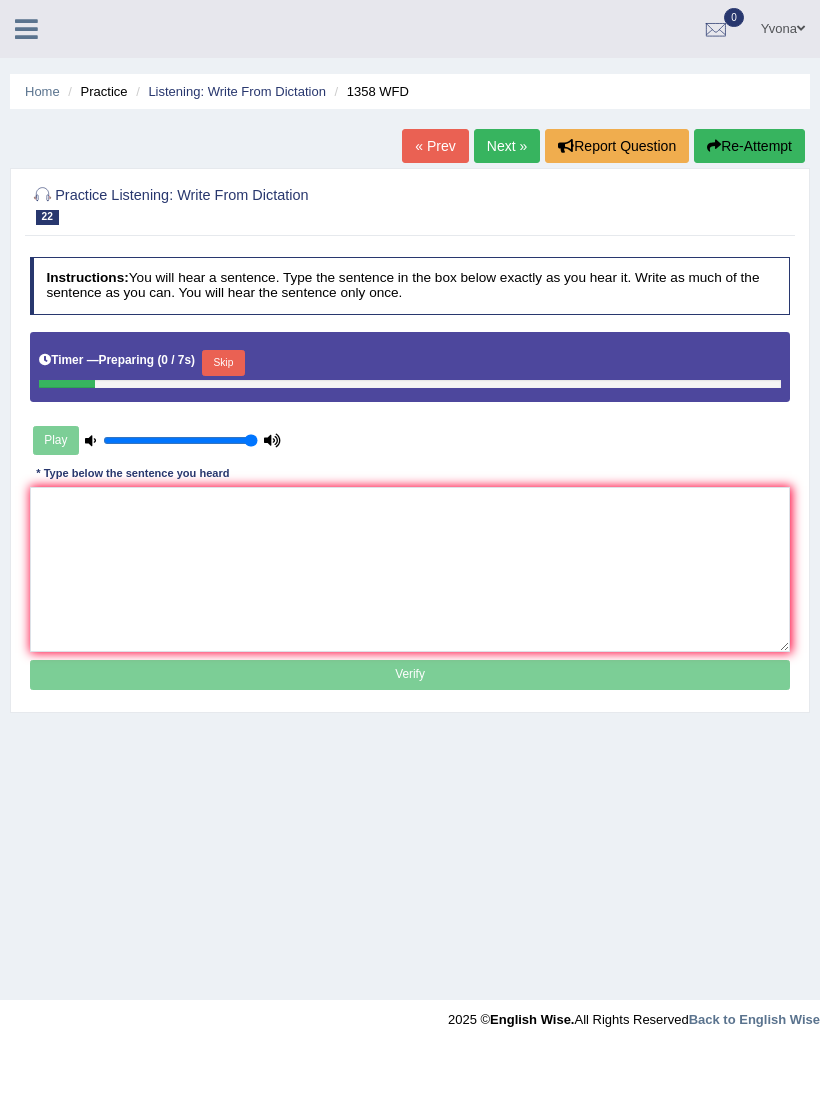 scroll, scrollTop: 0, scrollLeft: 0, axis: both 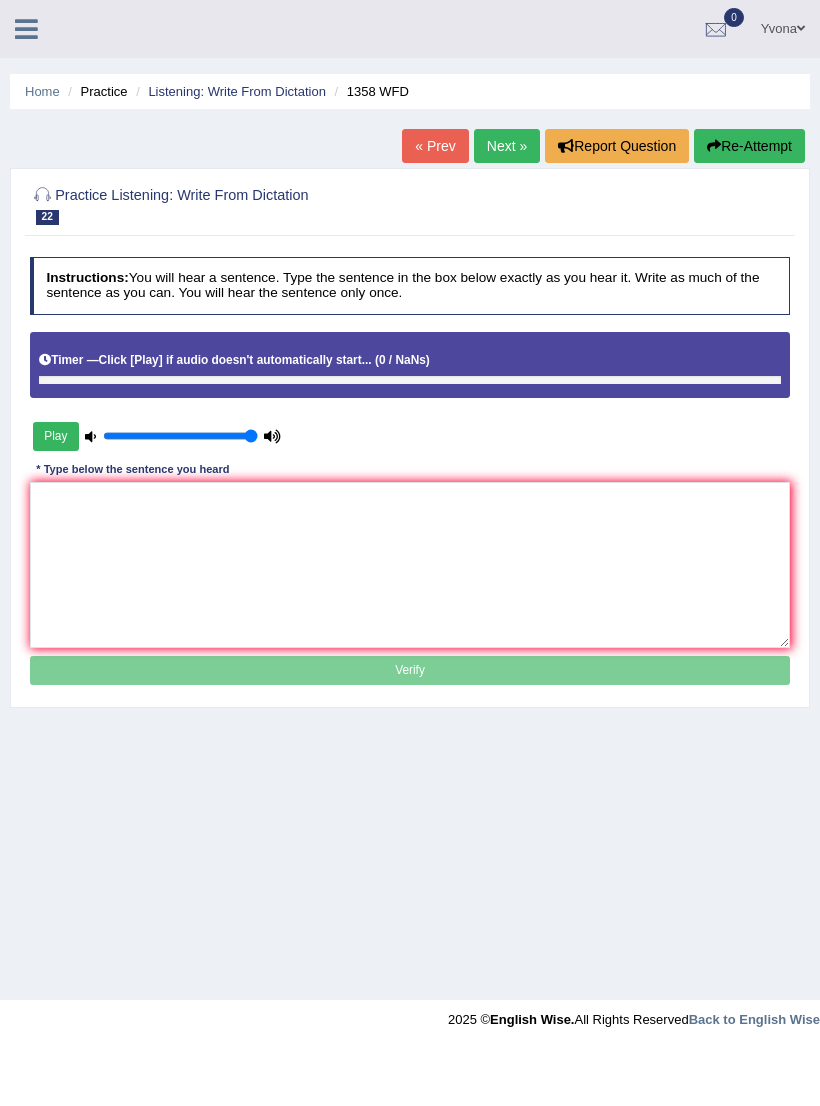 click on "Play" at bounding box center (56, 436) 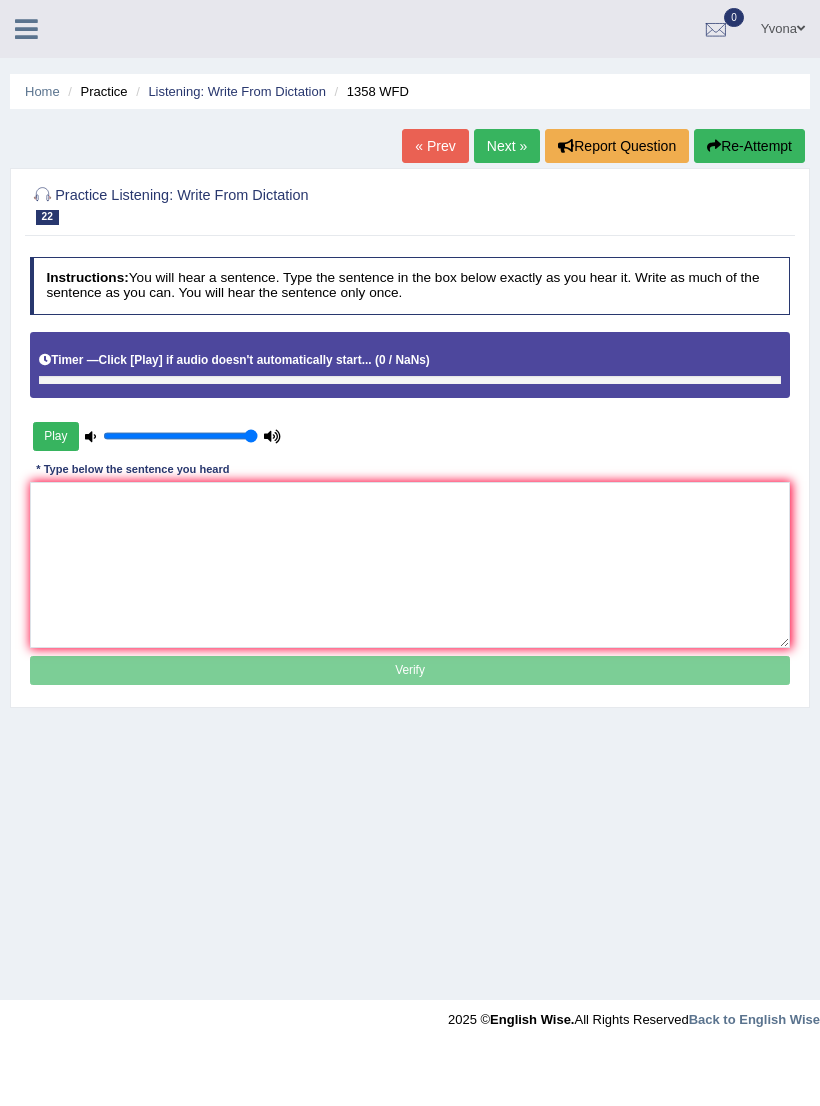 click on "Next »" at bounding box center [507, 146] 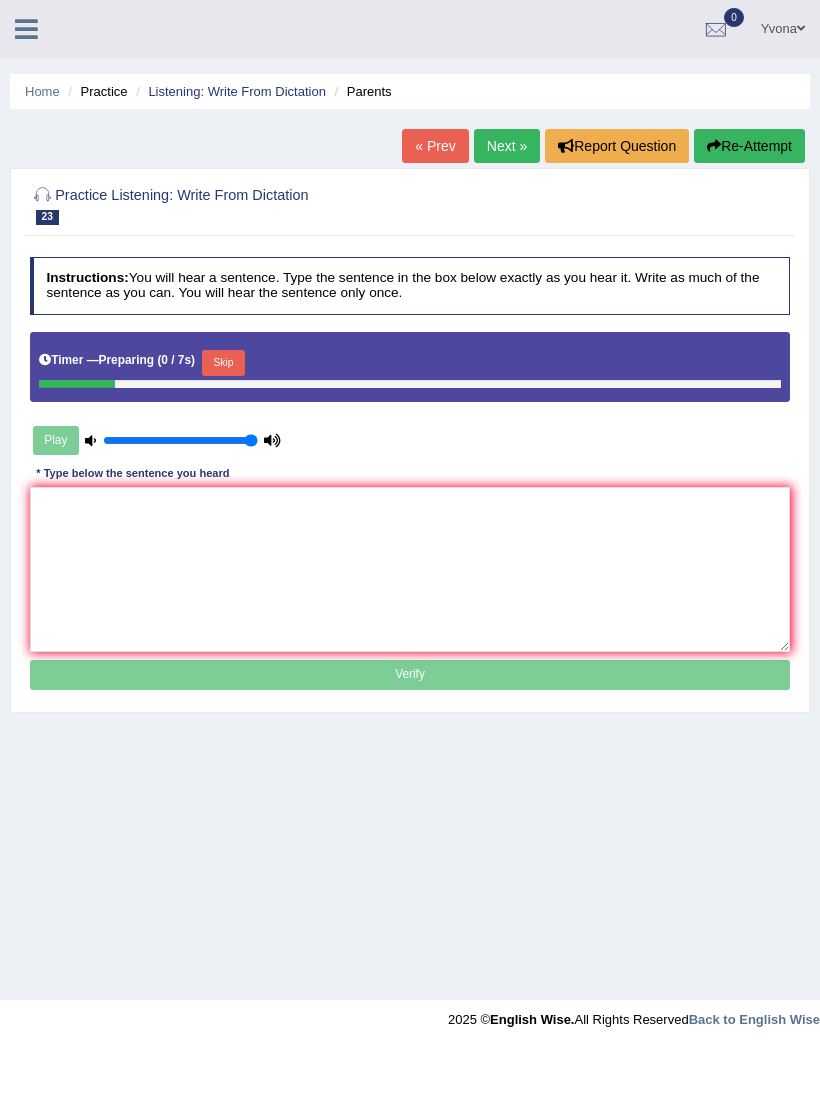 scroll, scrollTop: 0, scrollLeft: 0, axis: both 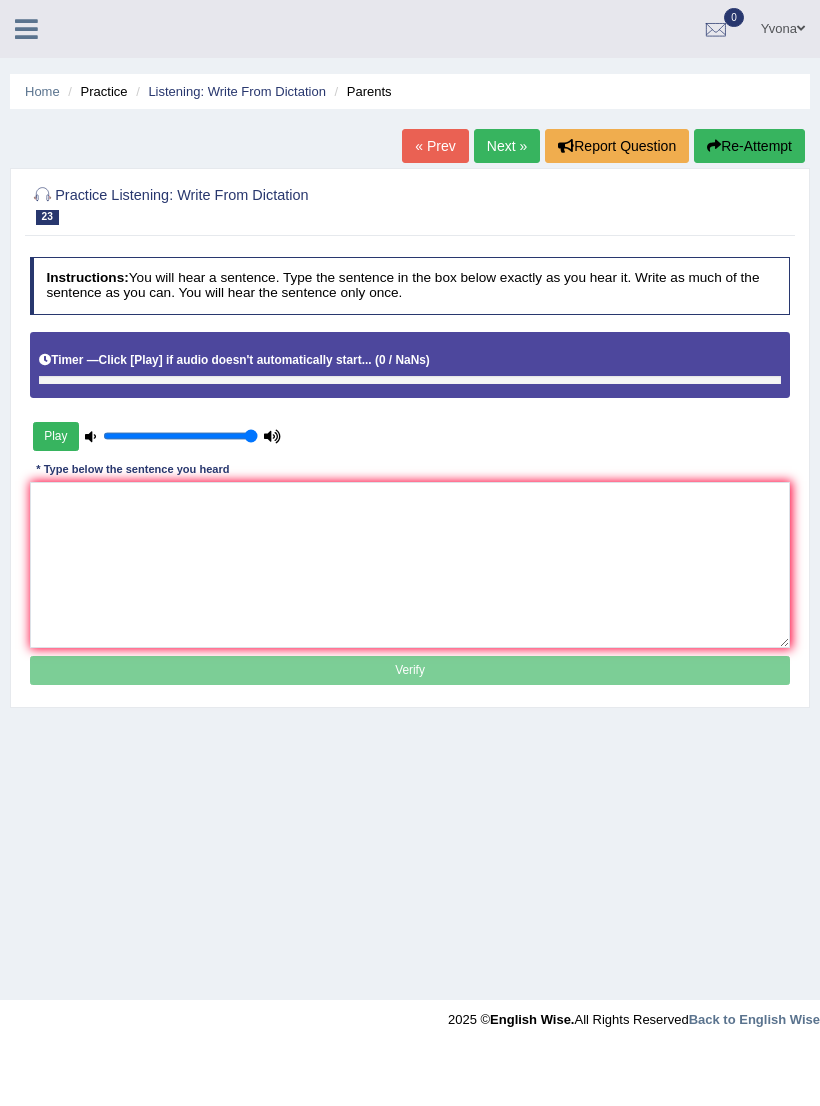 click on "Play" at bounding box center [56, 436] 